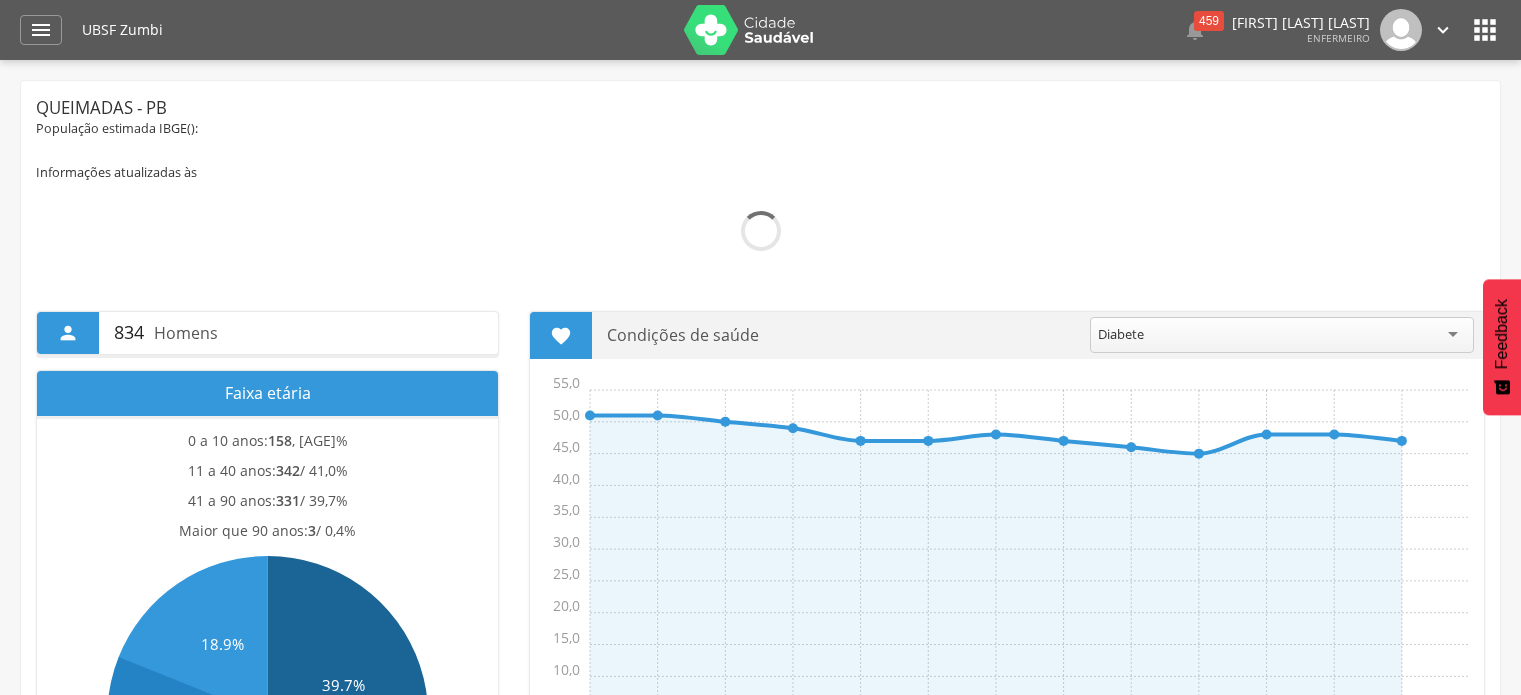 scroll, scrollTop: 0, scrollLeft: 0, axis: both 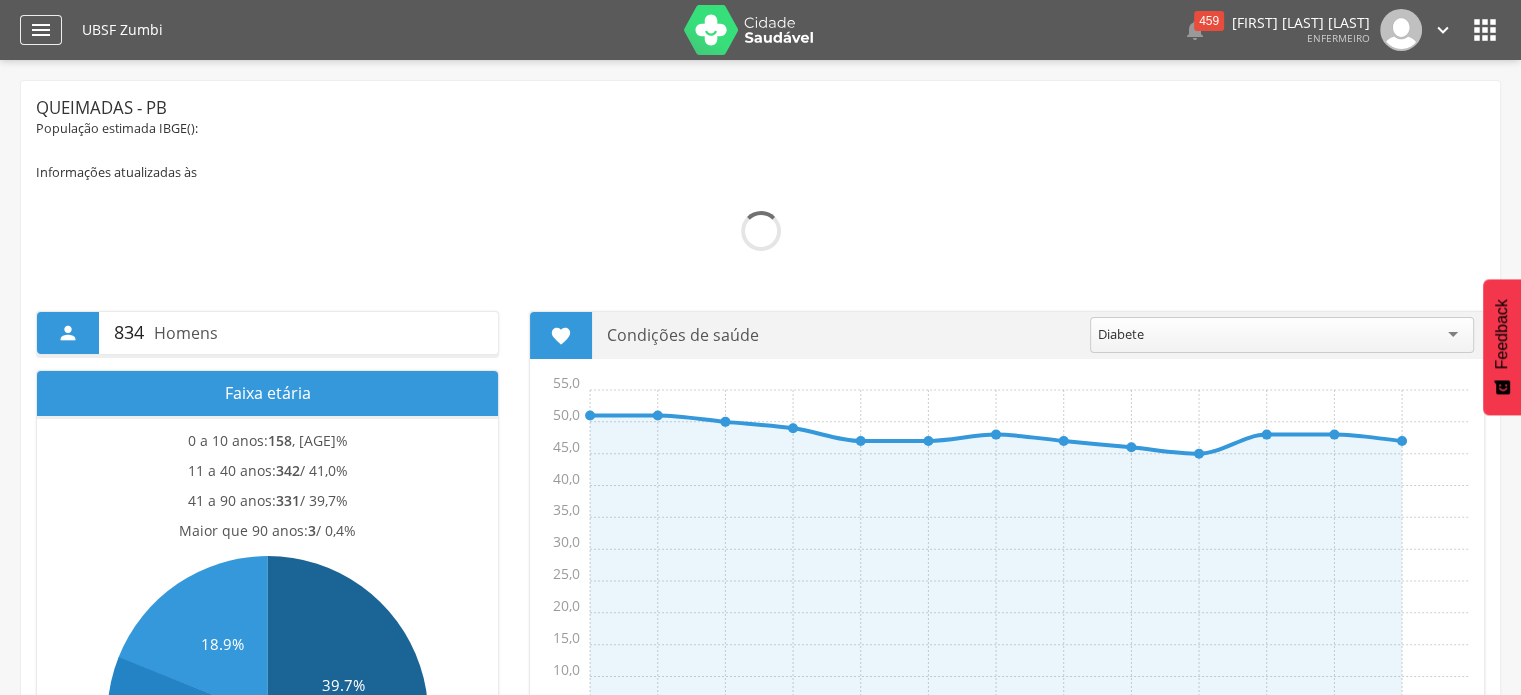 click on "" at bounding box center (41, 30) 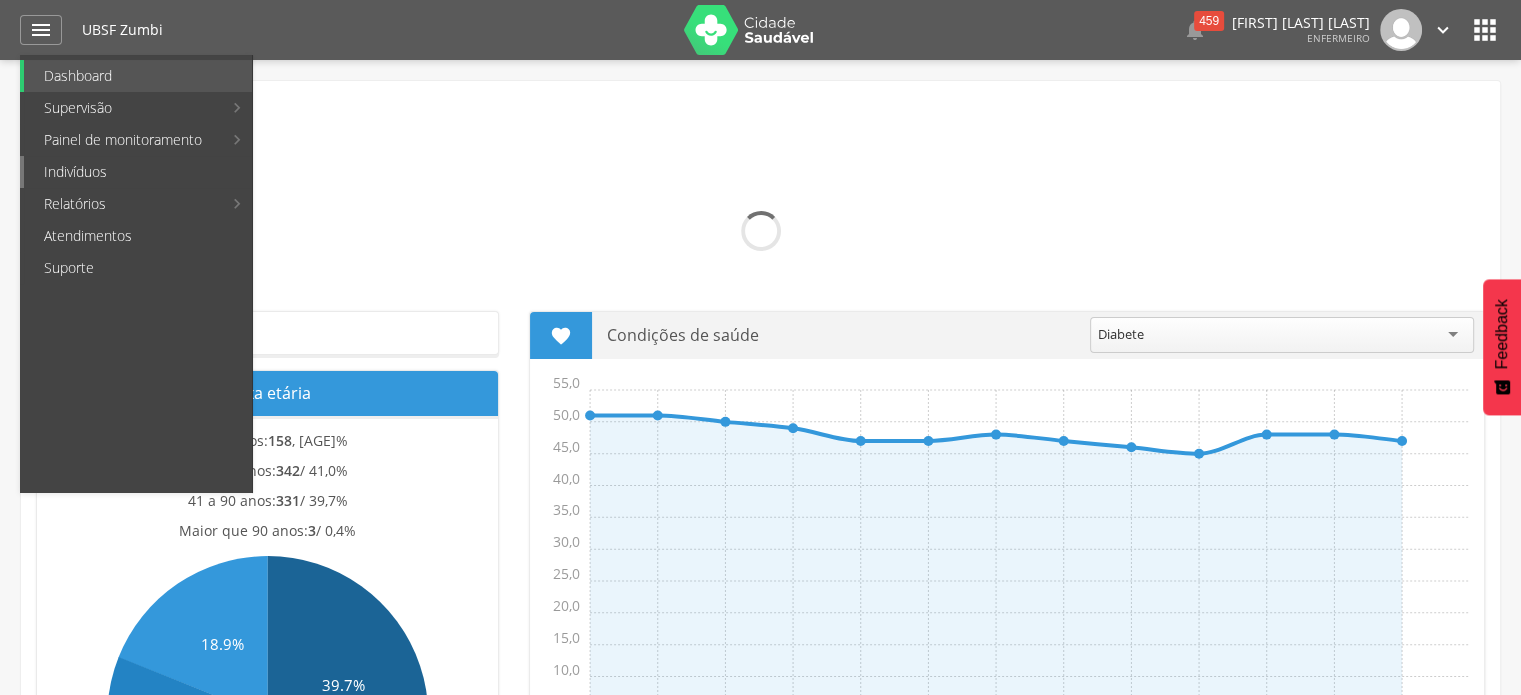 click on "Indivíduos" at bounding box center [138, 172] 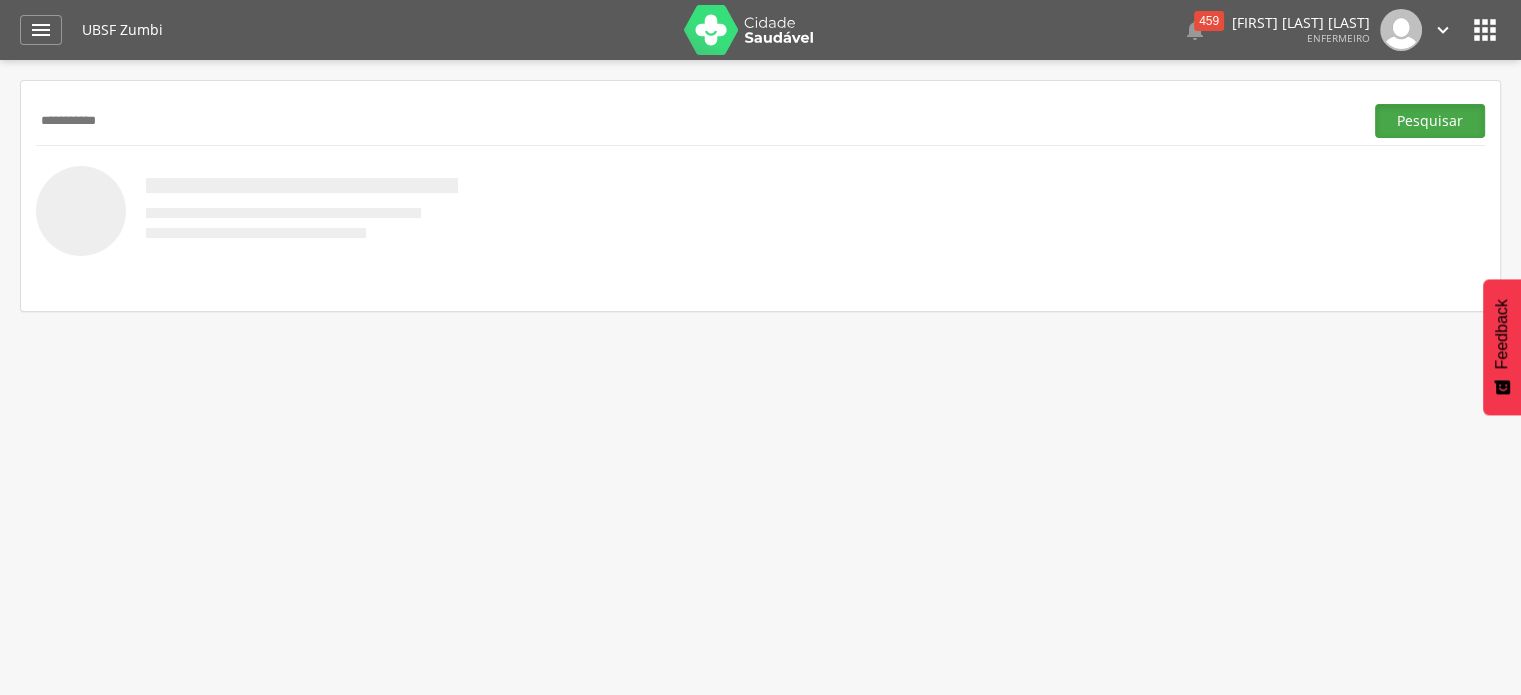 click on "Pesquisar" at bounding box center [1430, 121] 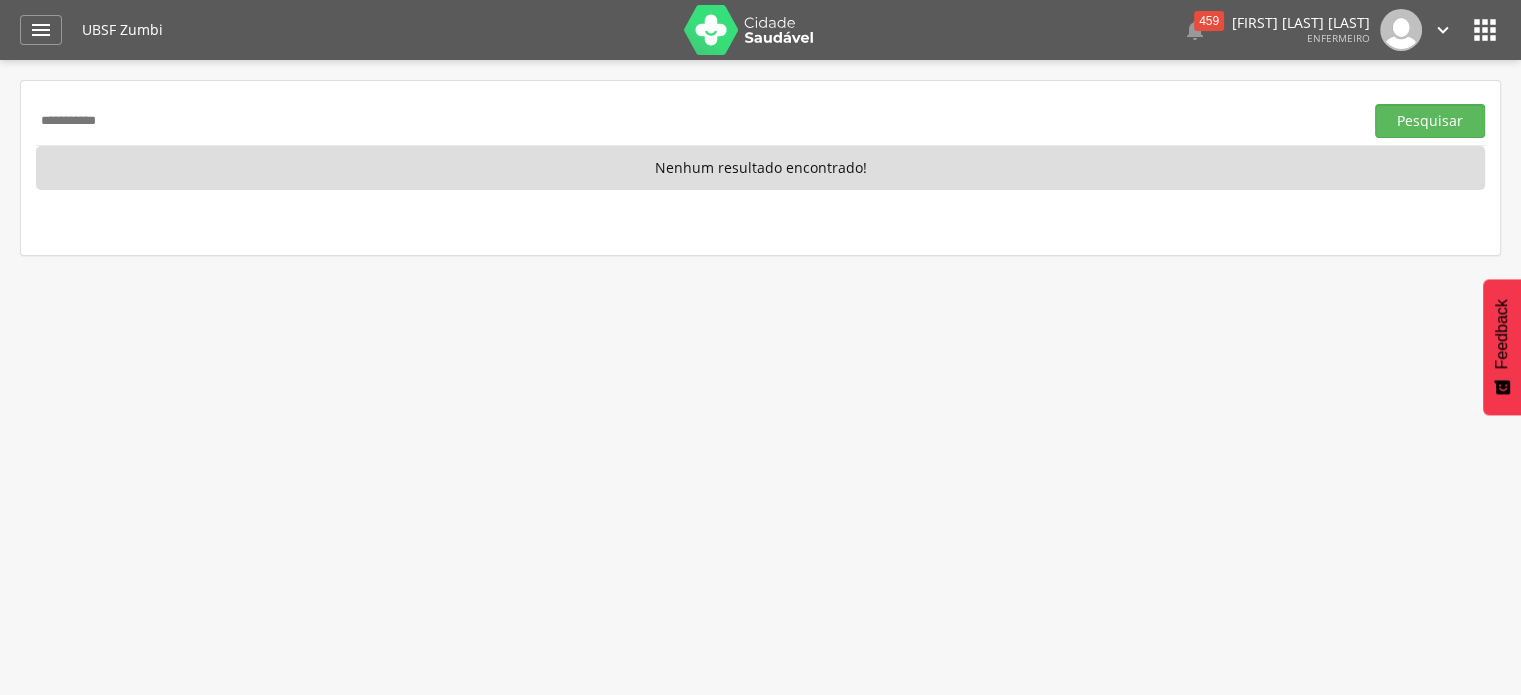 click on "**********" at bounding box center [695, 121] 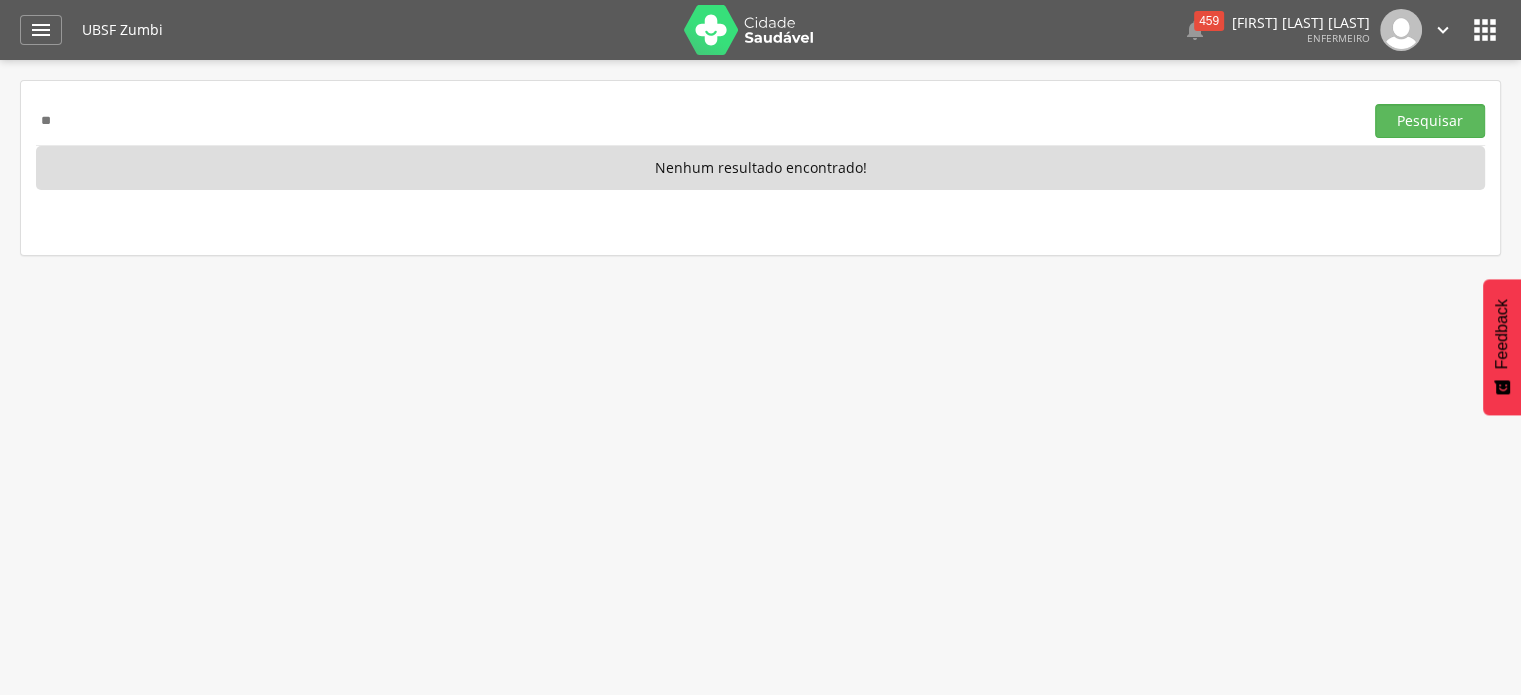 type on "*" 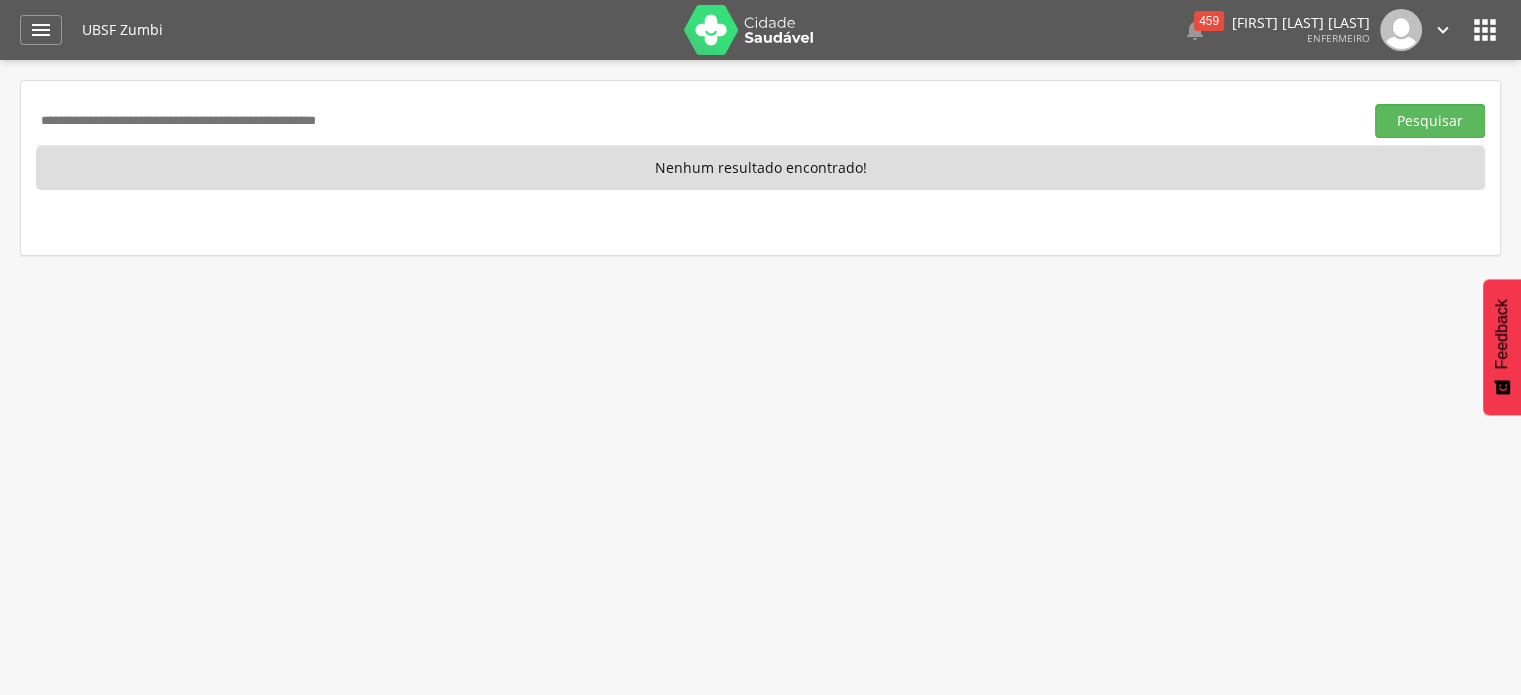 click at bounding box center [695, 121] 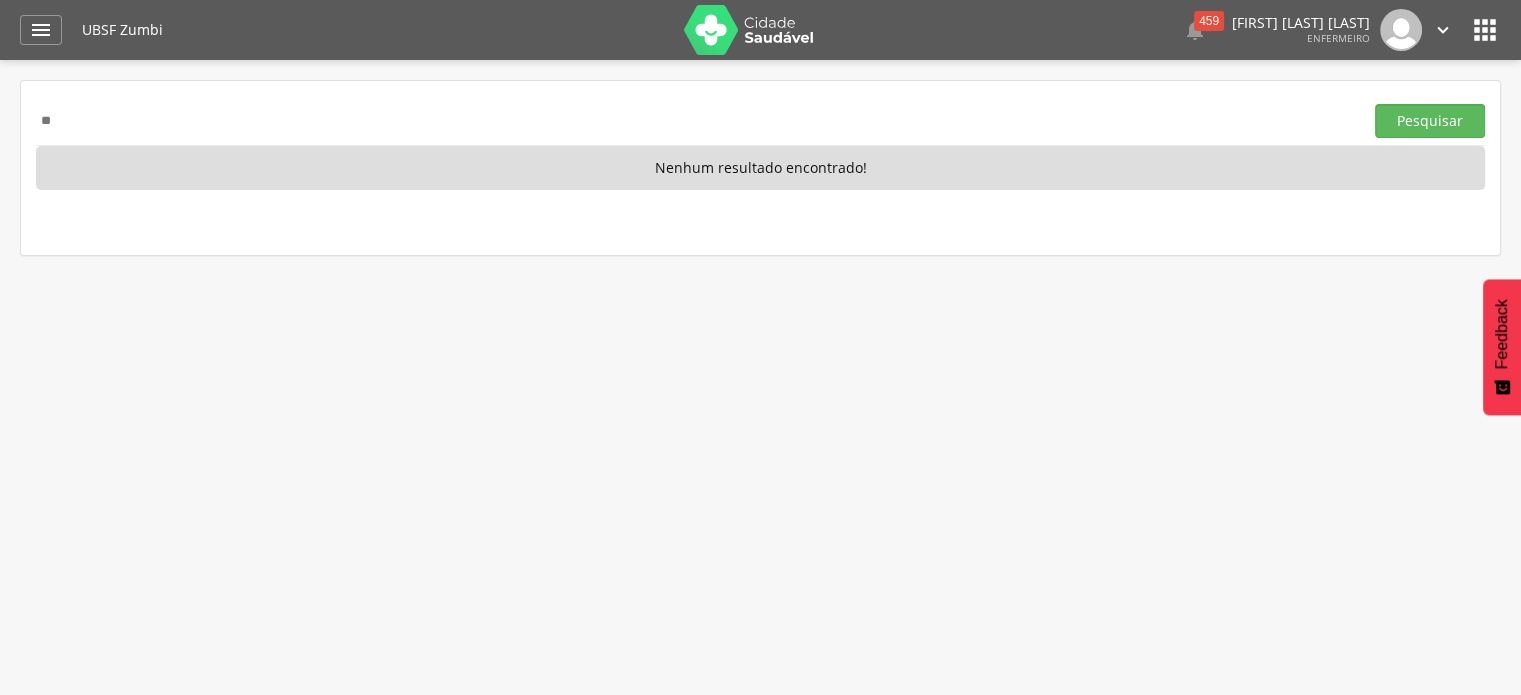type on "*" 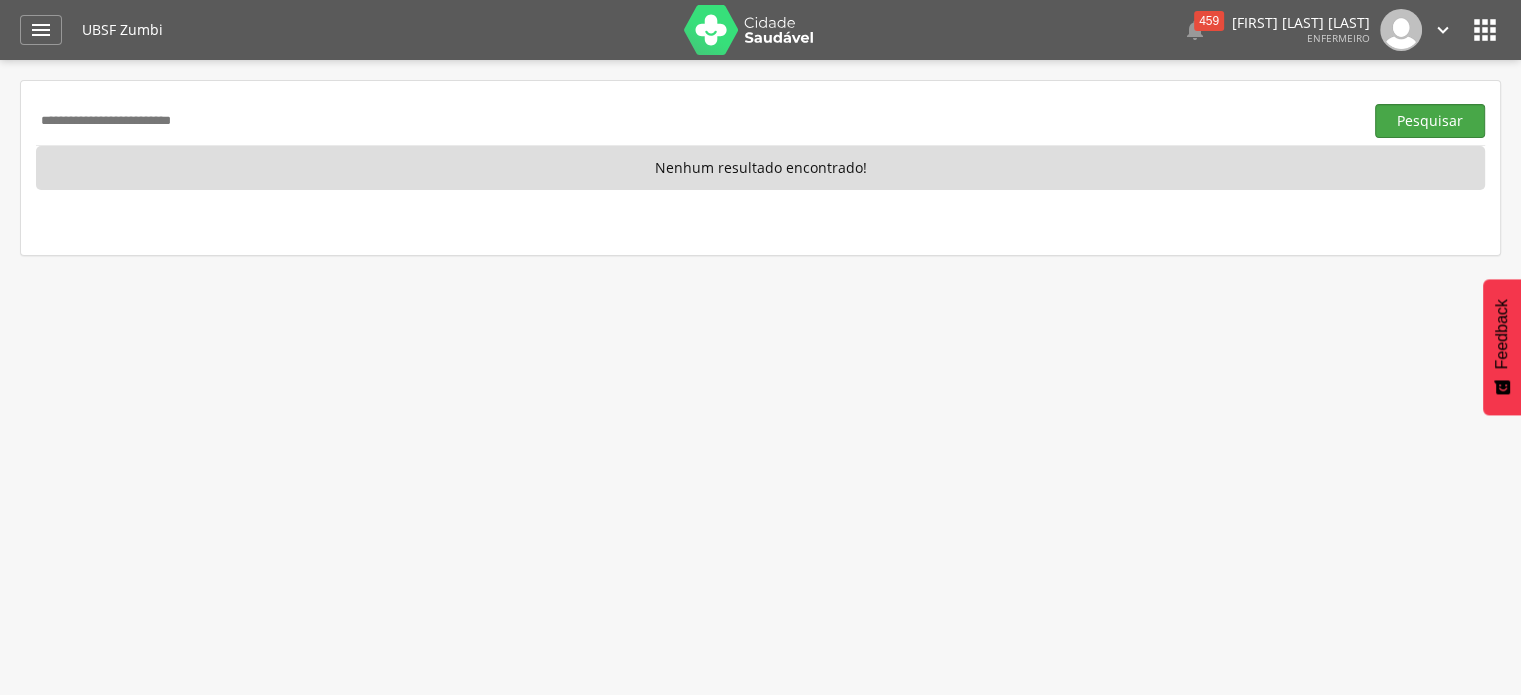 type on "**********" 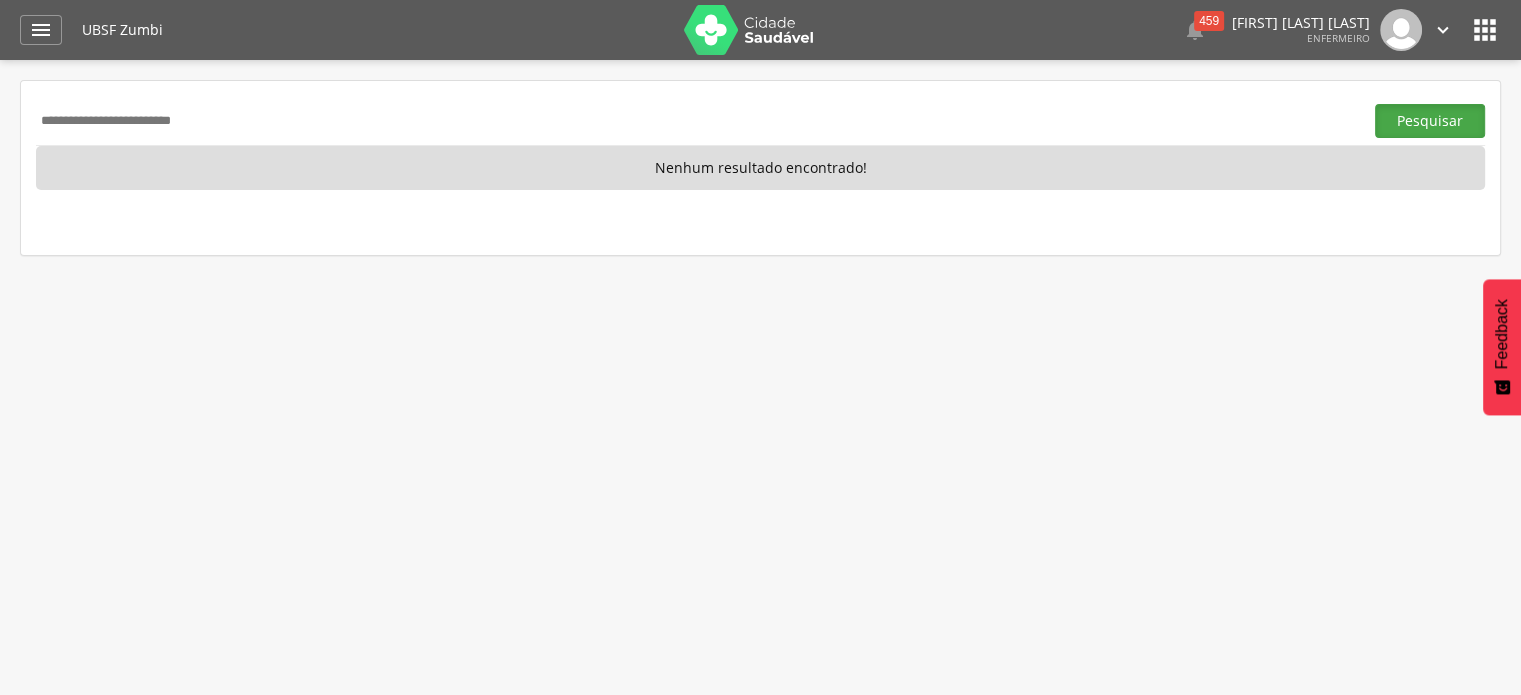 click on "Pesquisar" at bounding box center [1430, 121] 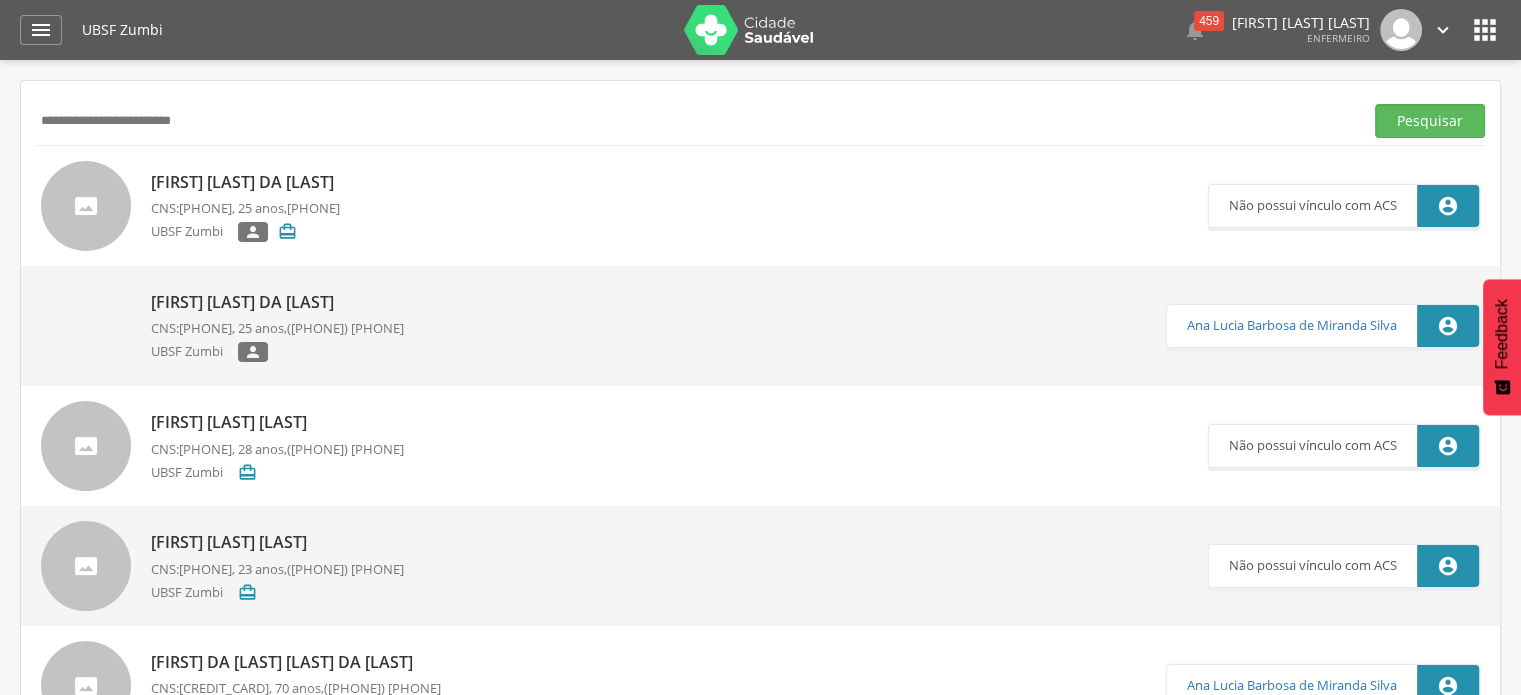 click on "[PHONE]" at bounding box center [205, 208] 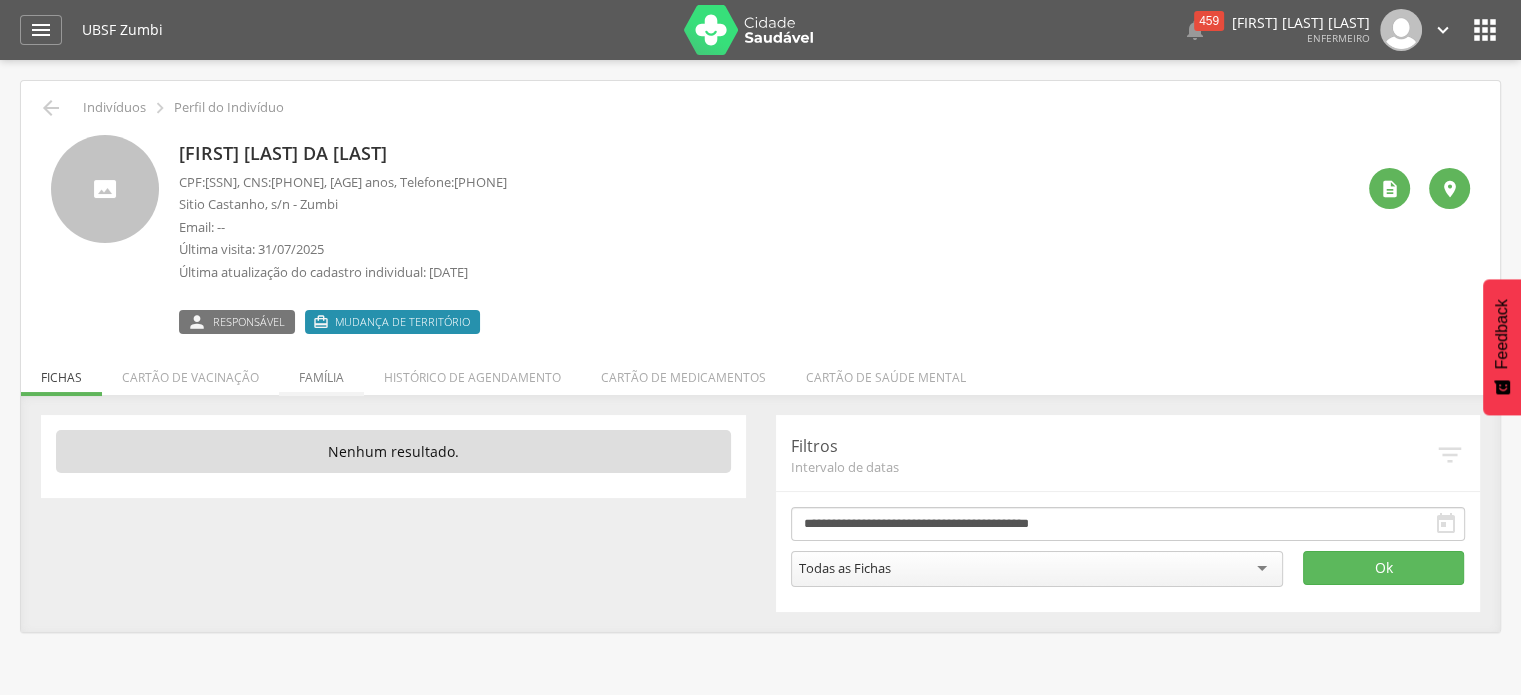 click on "Família" at bounding box center [321, 372] 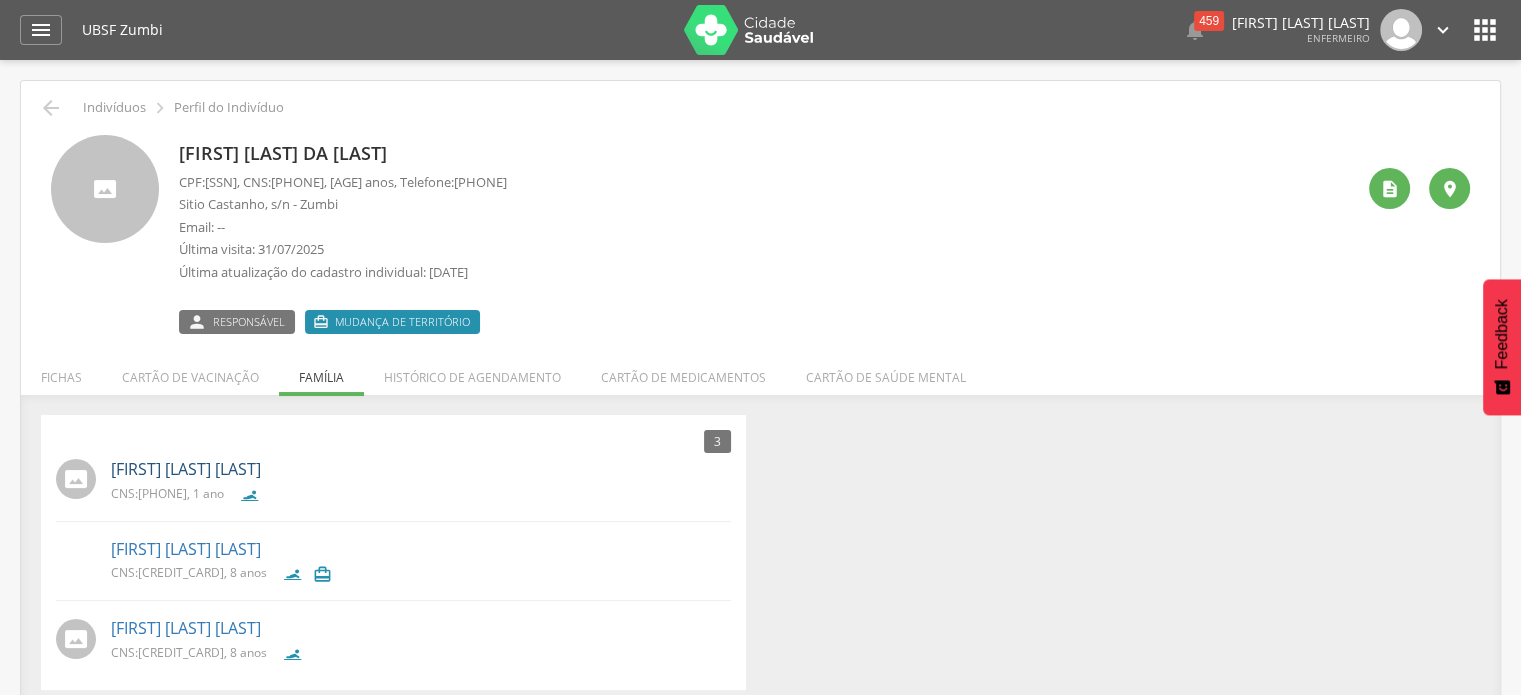 click on "[FIRST] [LAST] [LAST]" at bounding box center (186, 469) 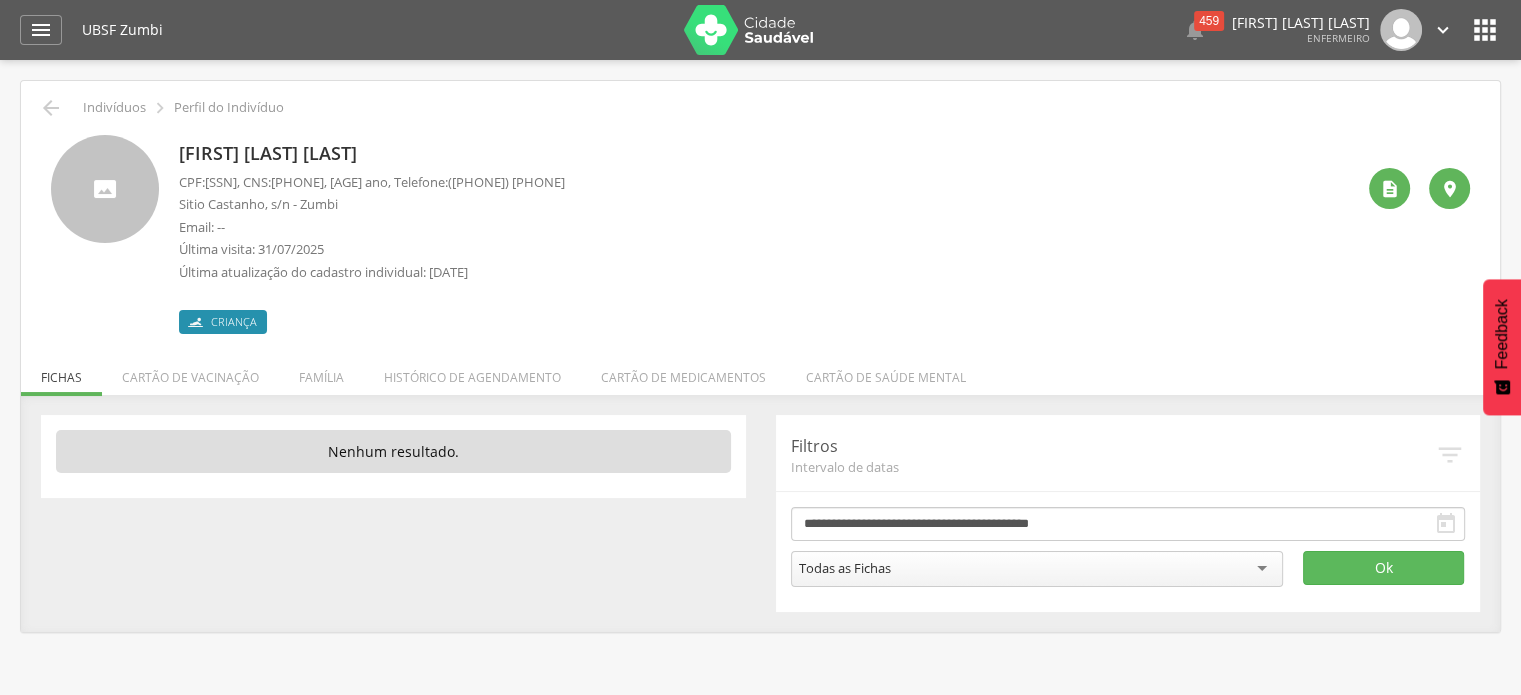 click on "Criança" at bounding box center (234, 322) 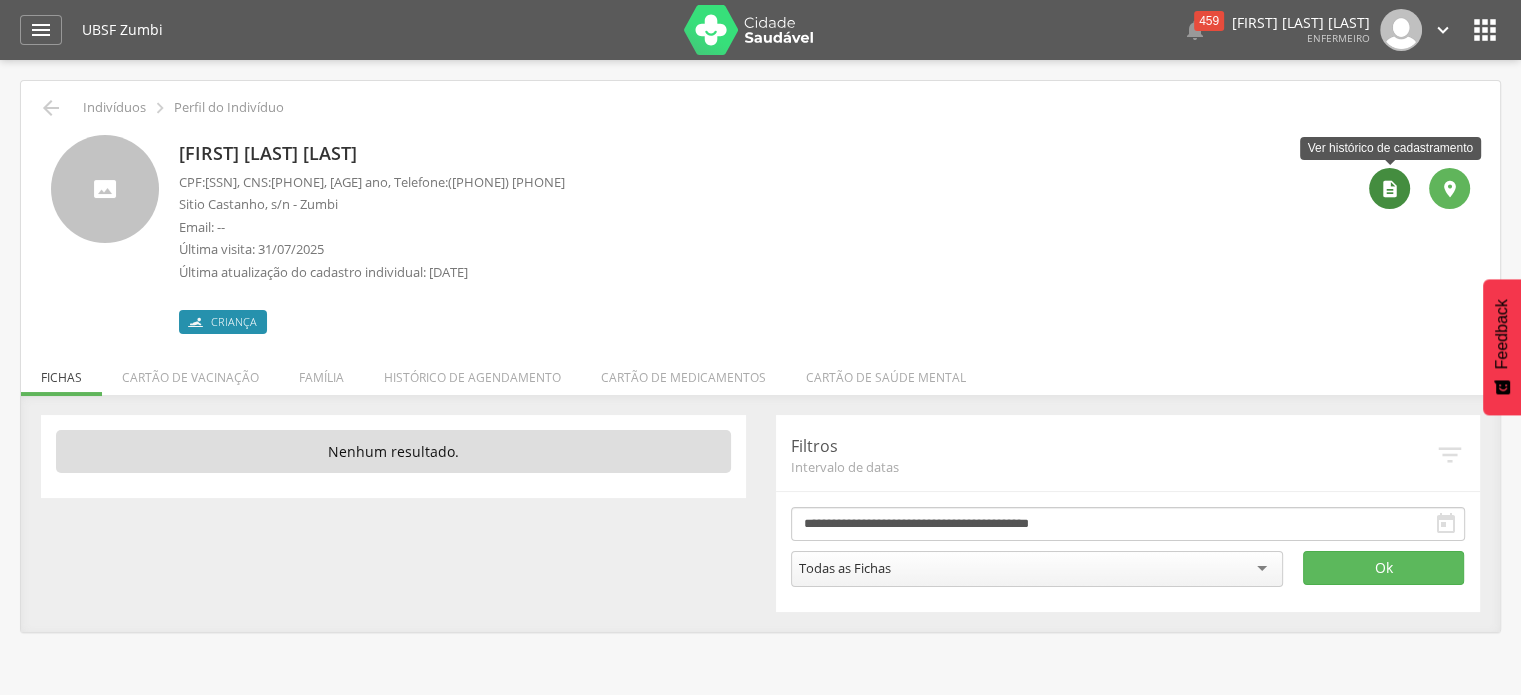 click on "" at bounding box center (1390, 189) 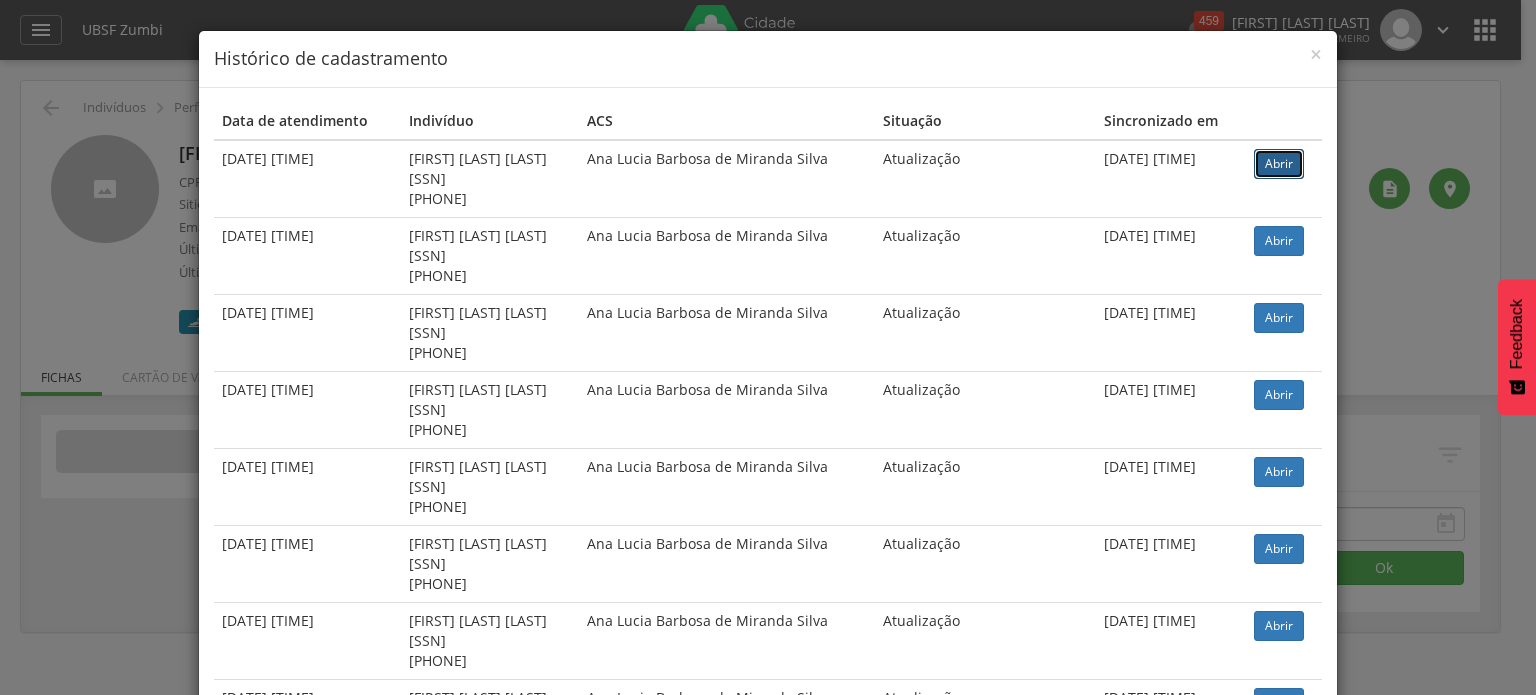 click on "Abrir" at bounding box center [1279, 164] 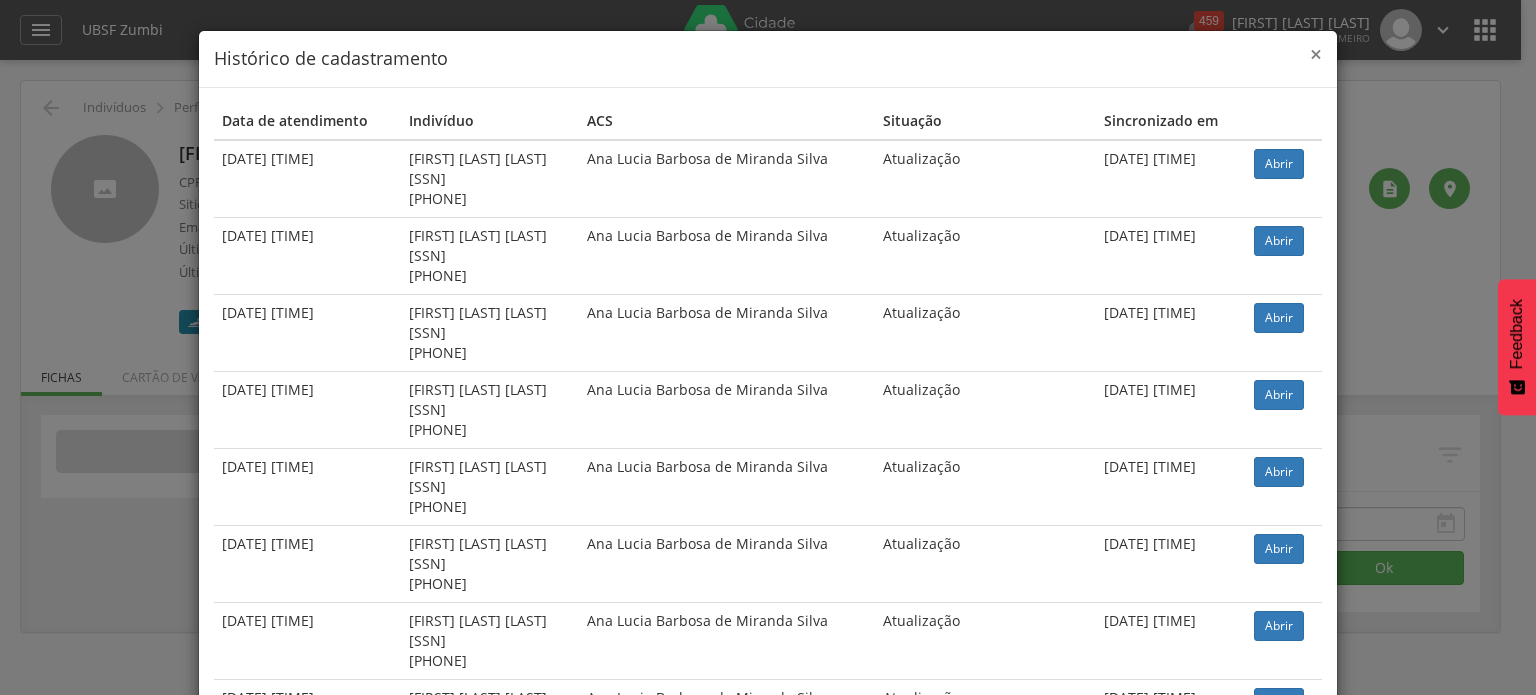 click on "×" at bounding box center (1316, 54) 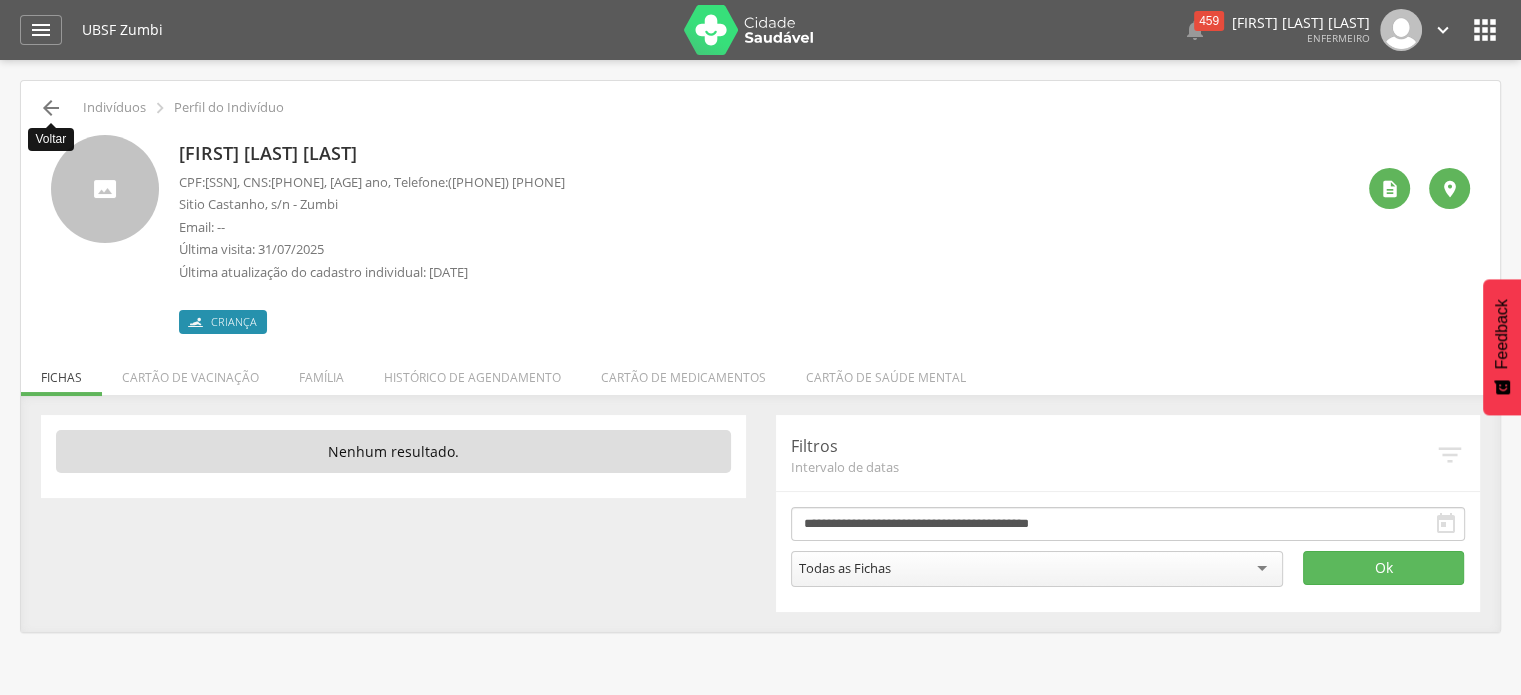 click on "" at bounding box center [51, 108] 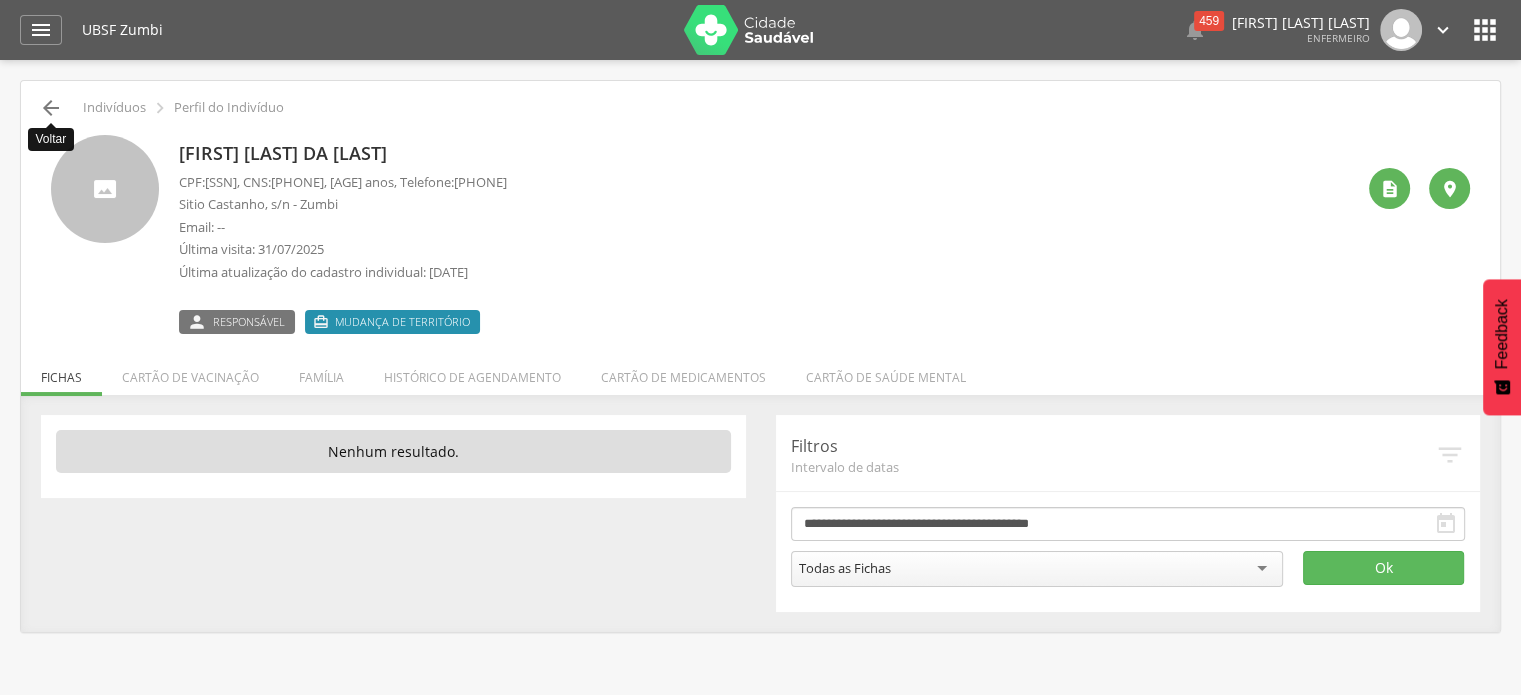 click on "" at bounding box center (51, 108) 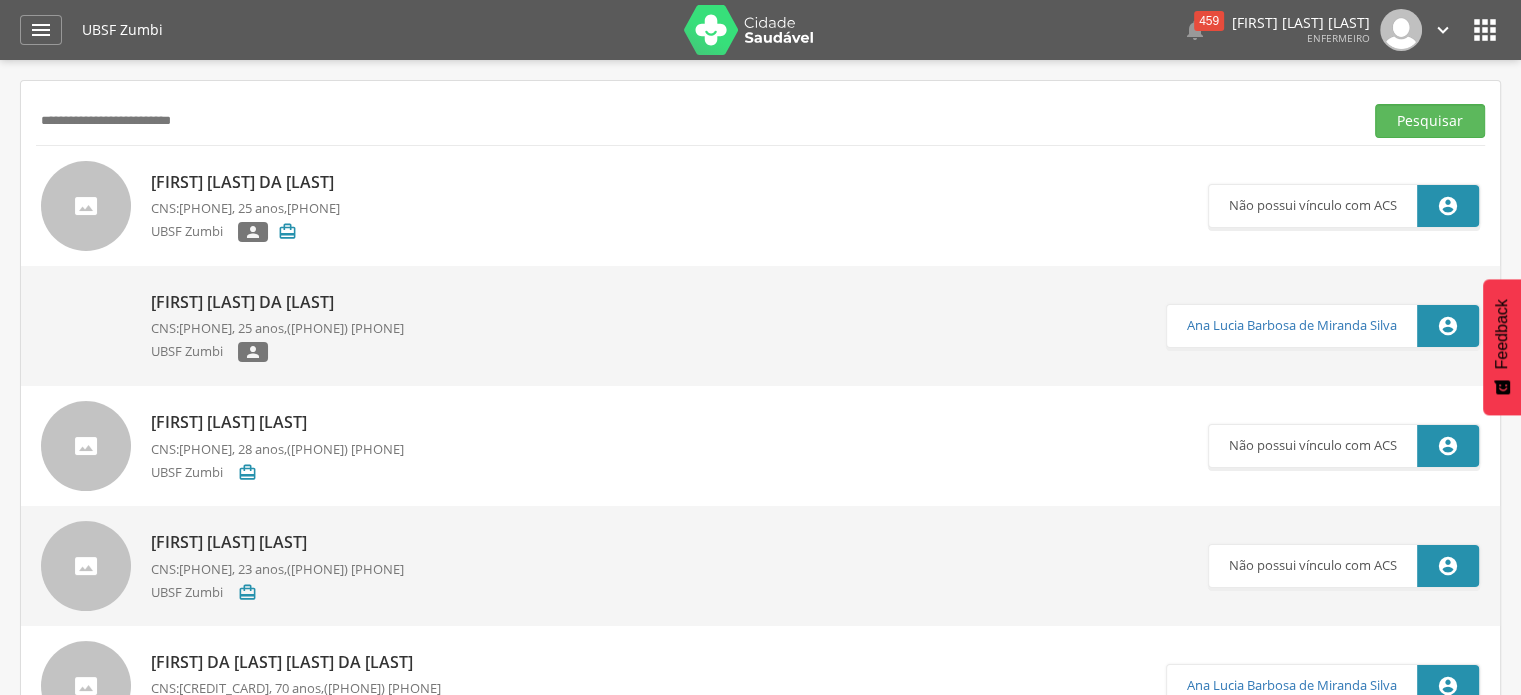 click on "**********" at bounding box center [695, 121] 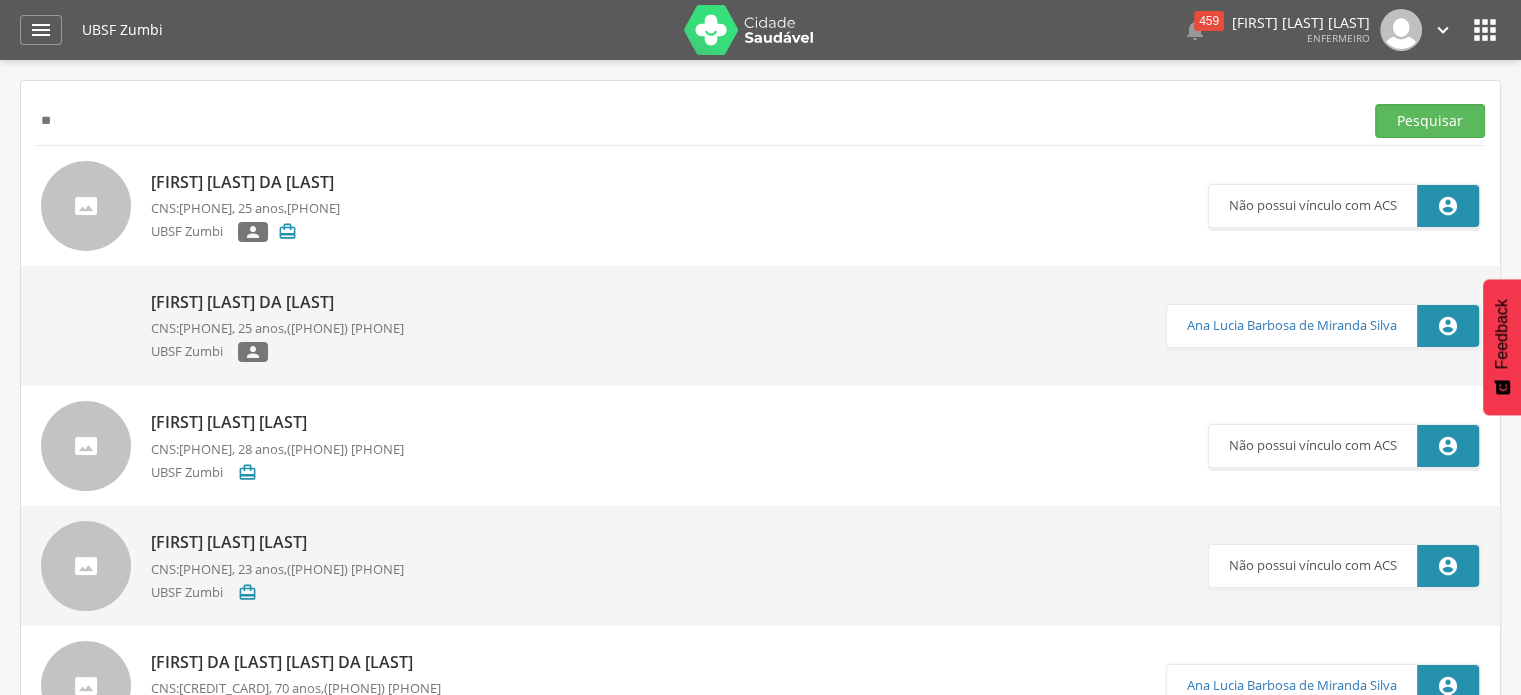 type on "*" 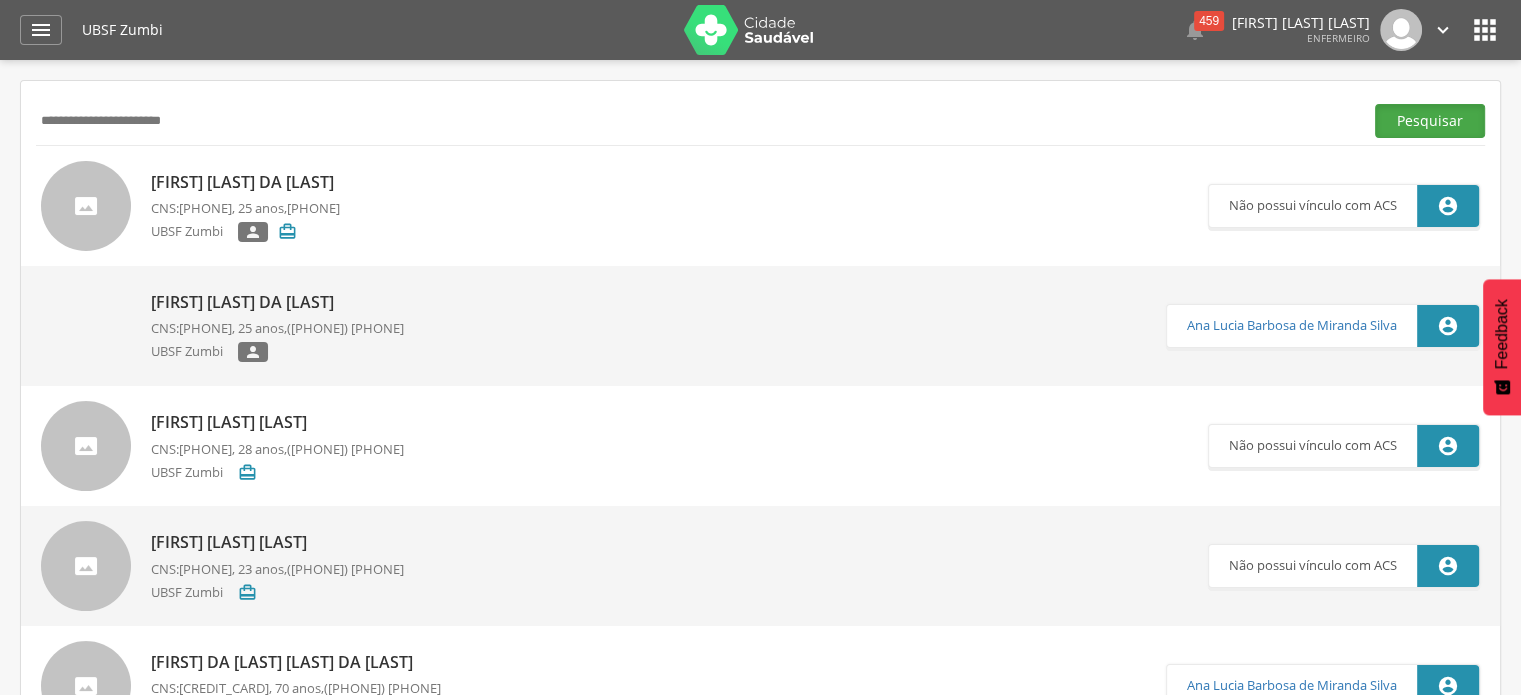 click on "Pesquisar" at bounding box center [1430, 121] 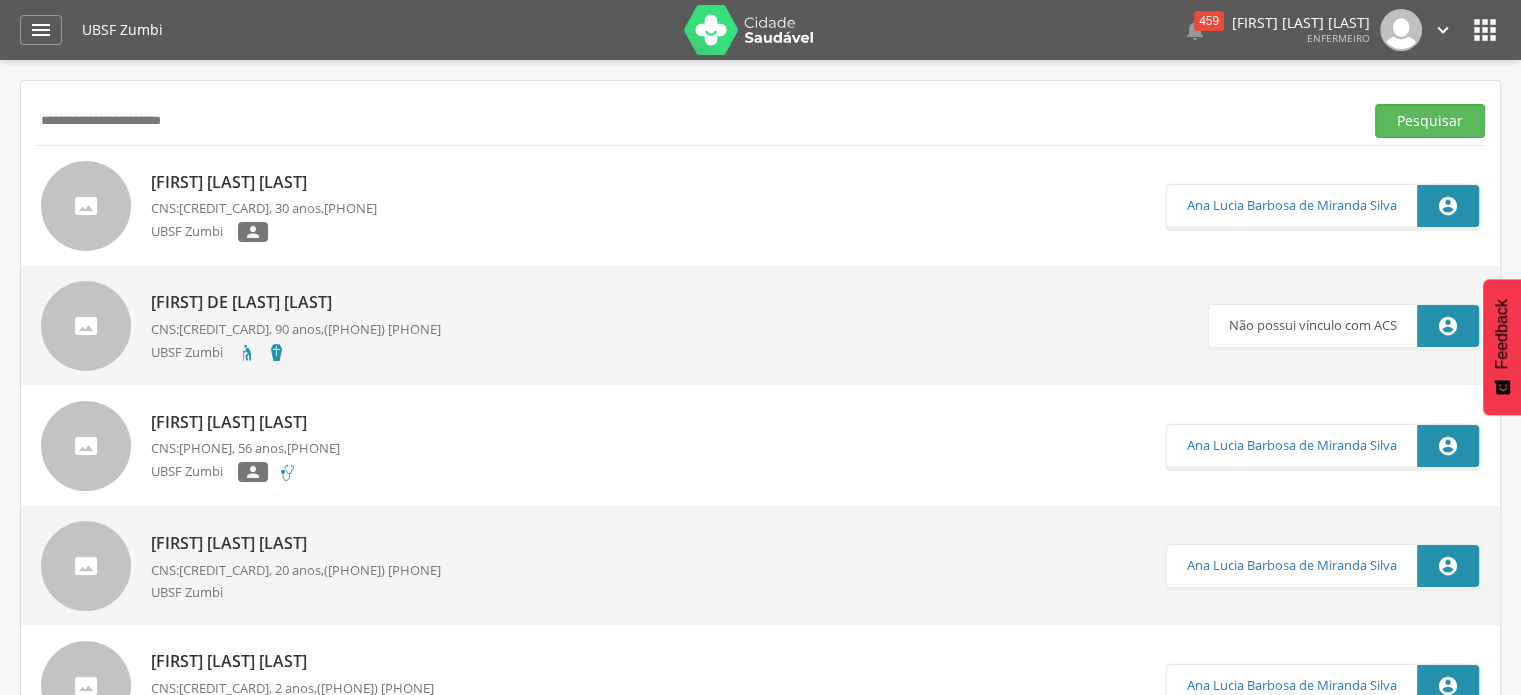 click on "[FIRST] [LAST] [LAST]" at bounding box center (264, 182) 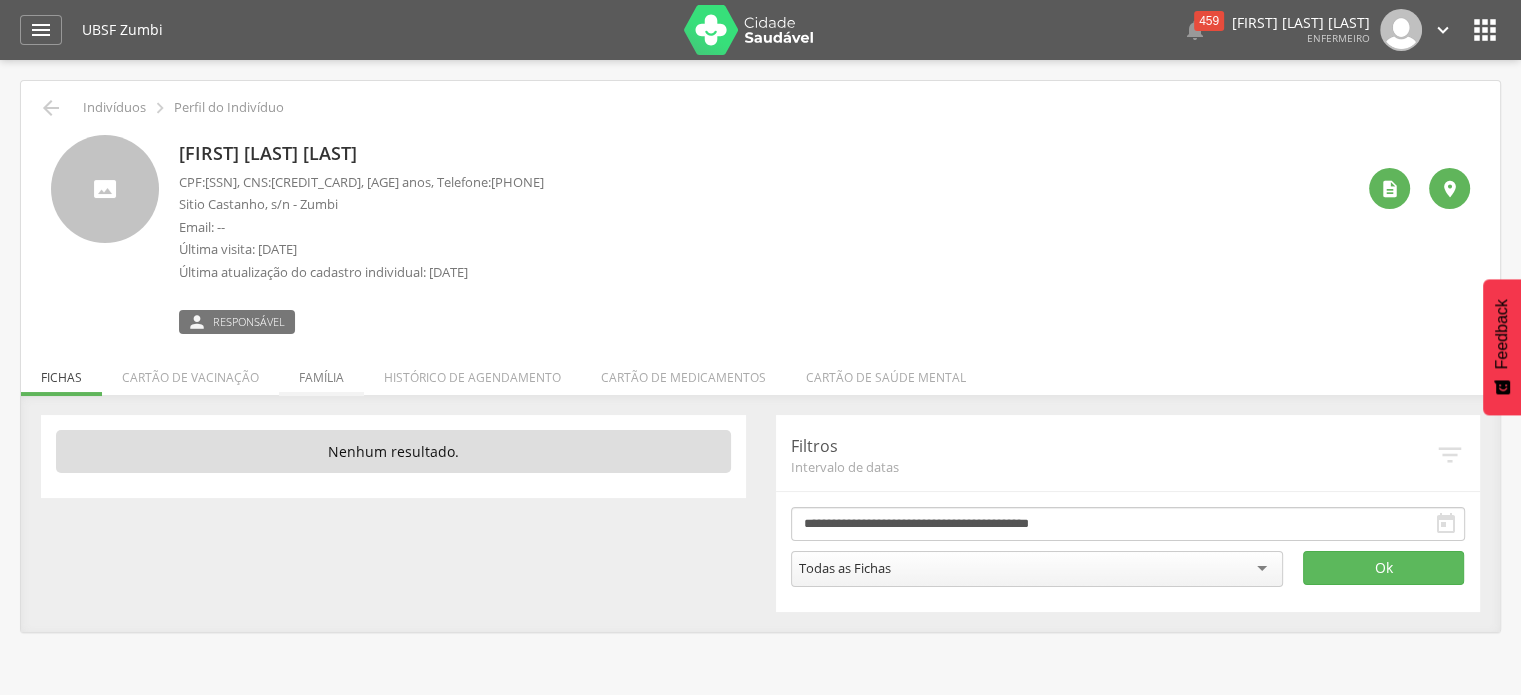 click on "Família" at bounding box center (321, 372) 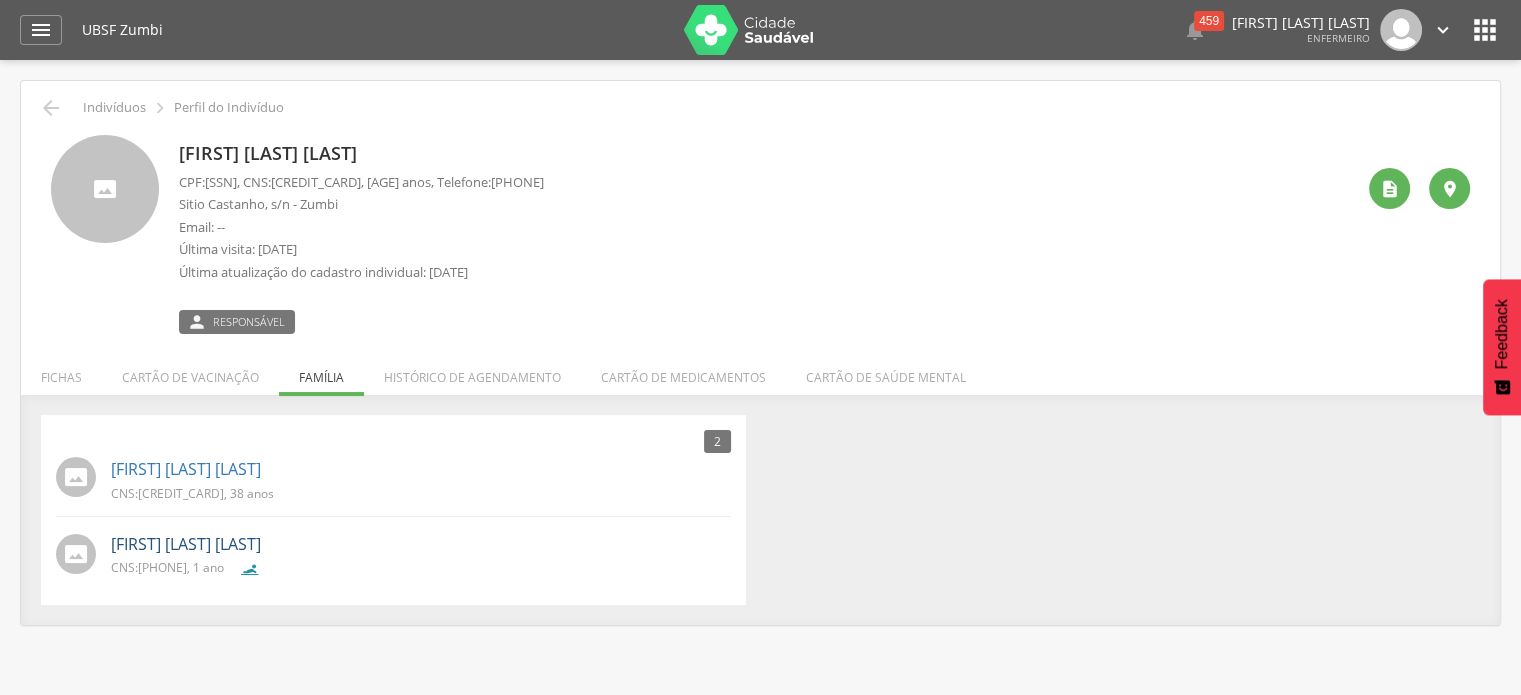 click on "[FIRST] [LAST] [LAST]" at bounding box center [186, 544] 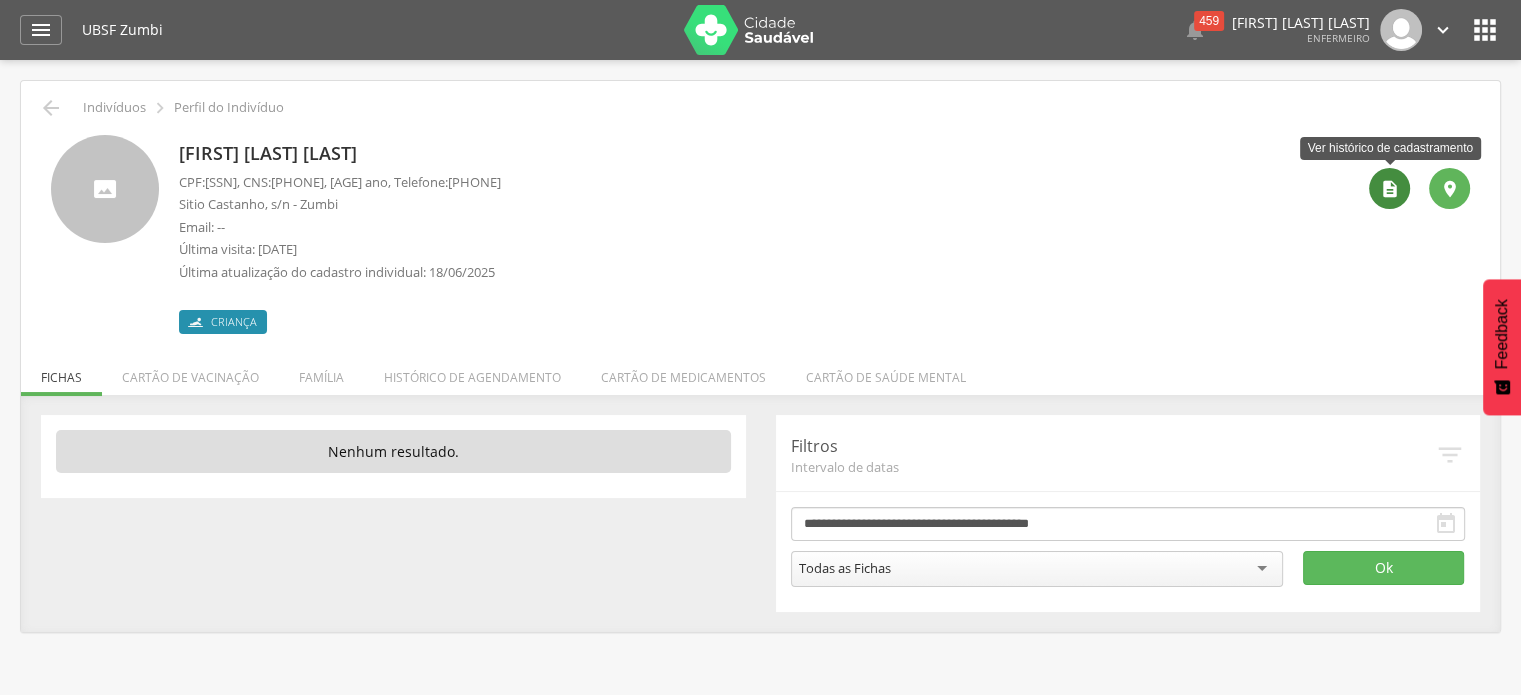 click on "" at bounding box center [1390, 189] 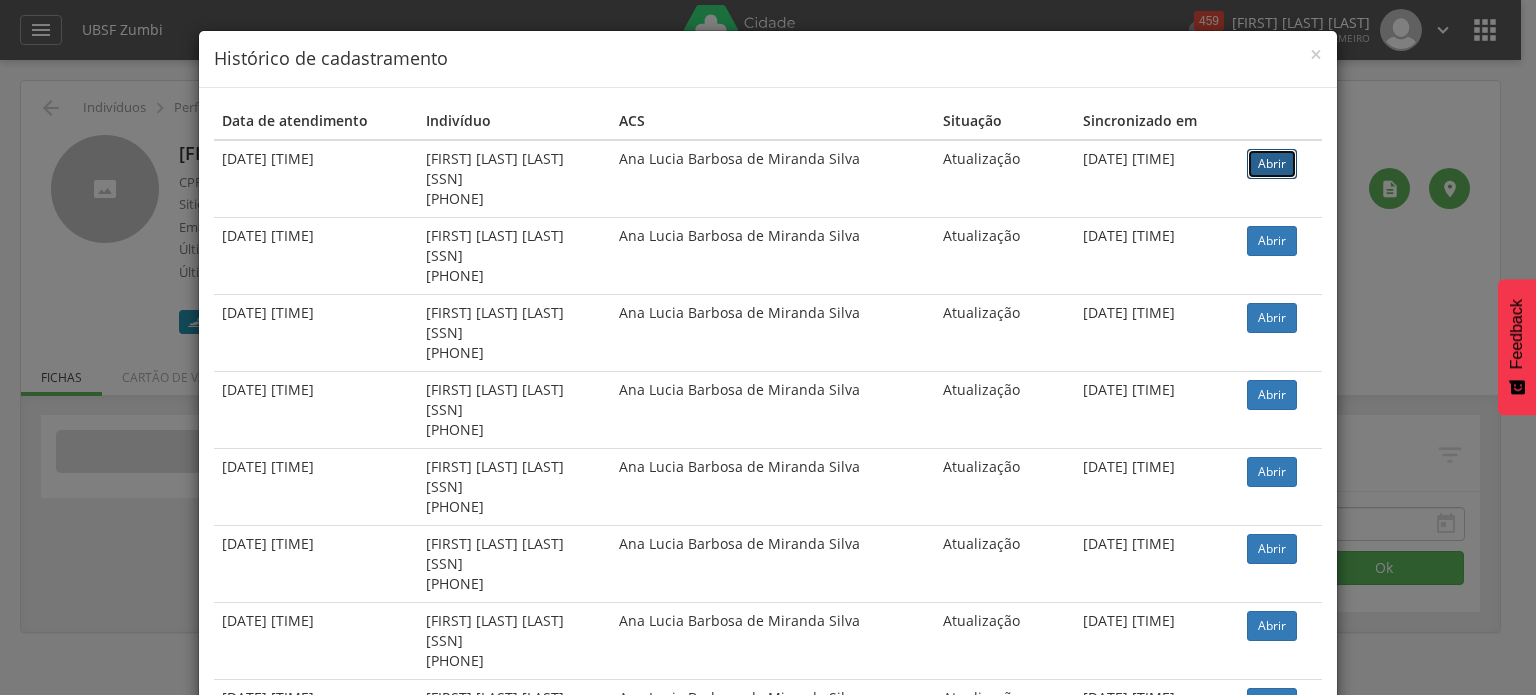 click on "Abrir" at bounding box center (1272, 164) 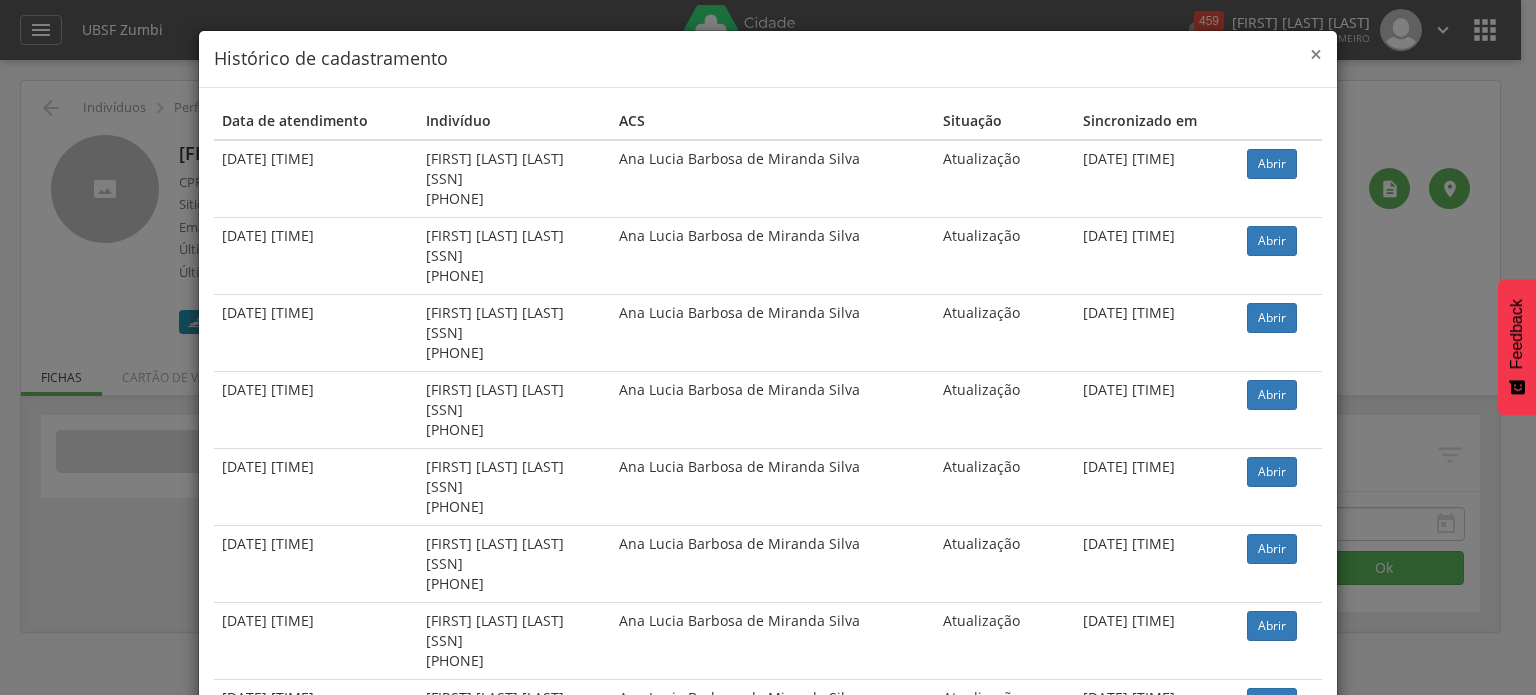 click on "×" at bounding box center (1316, 54) 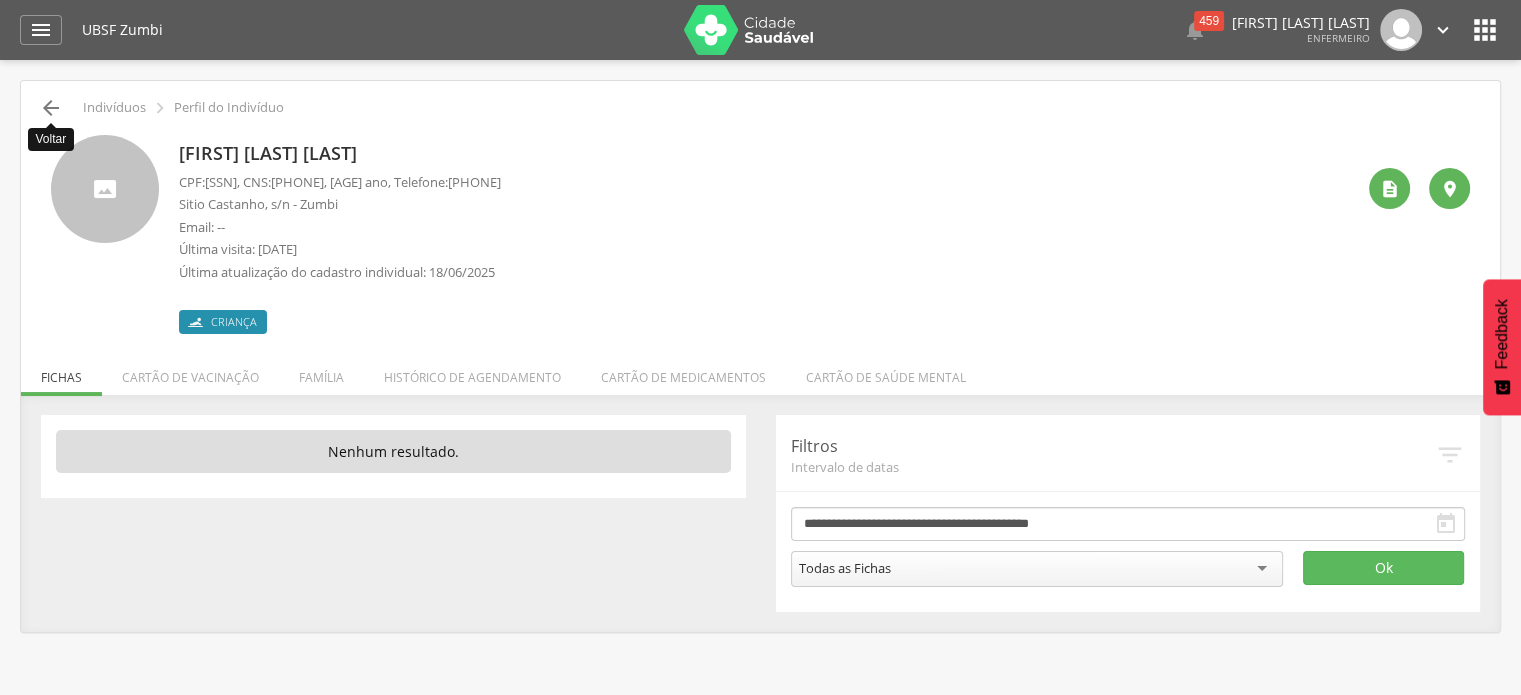click on "" at bounding box center [51, 108] 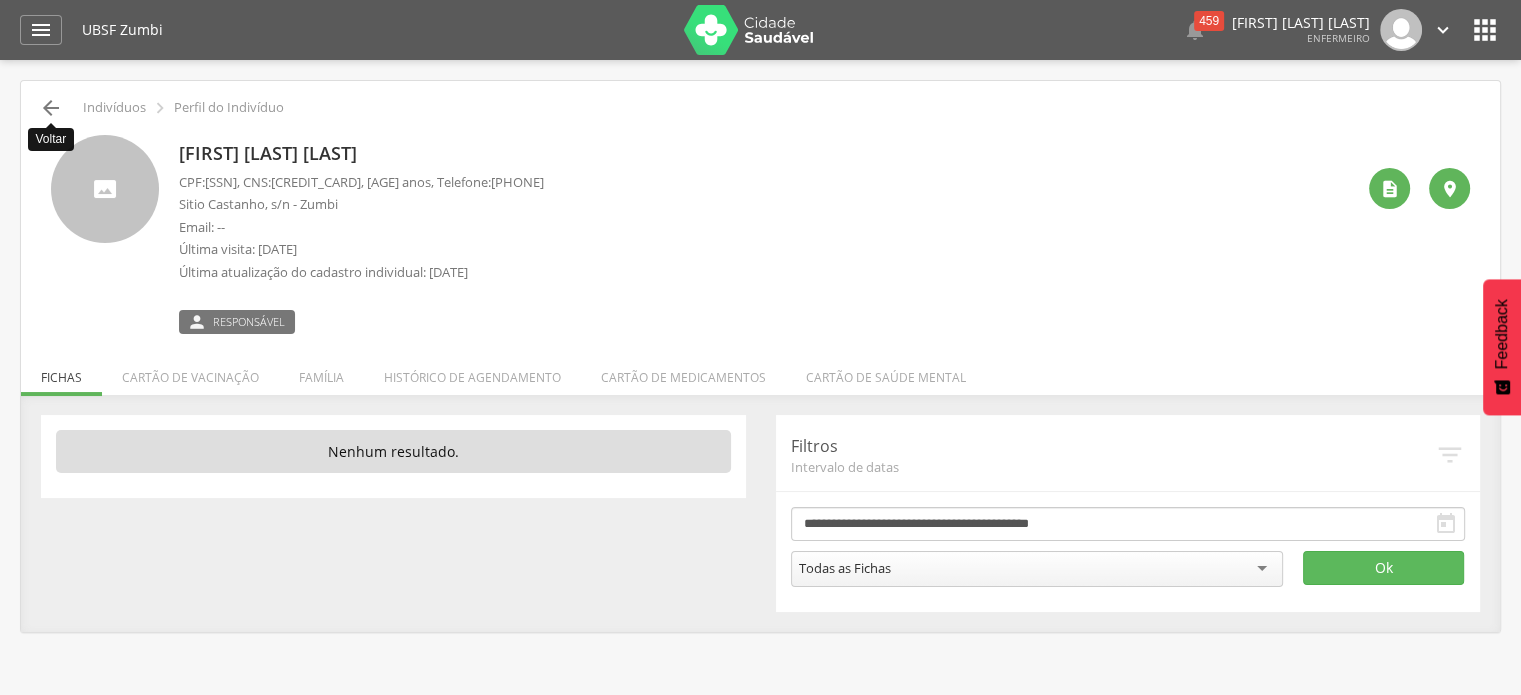 click on "" at bounding box center (51, 108) 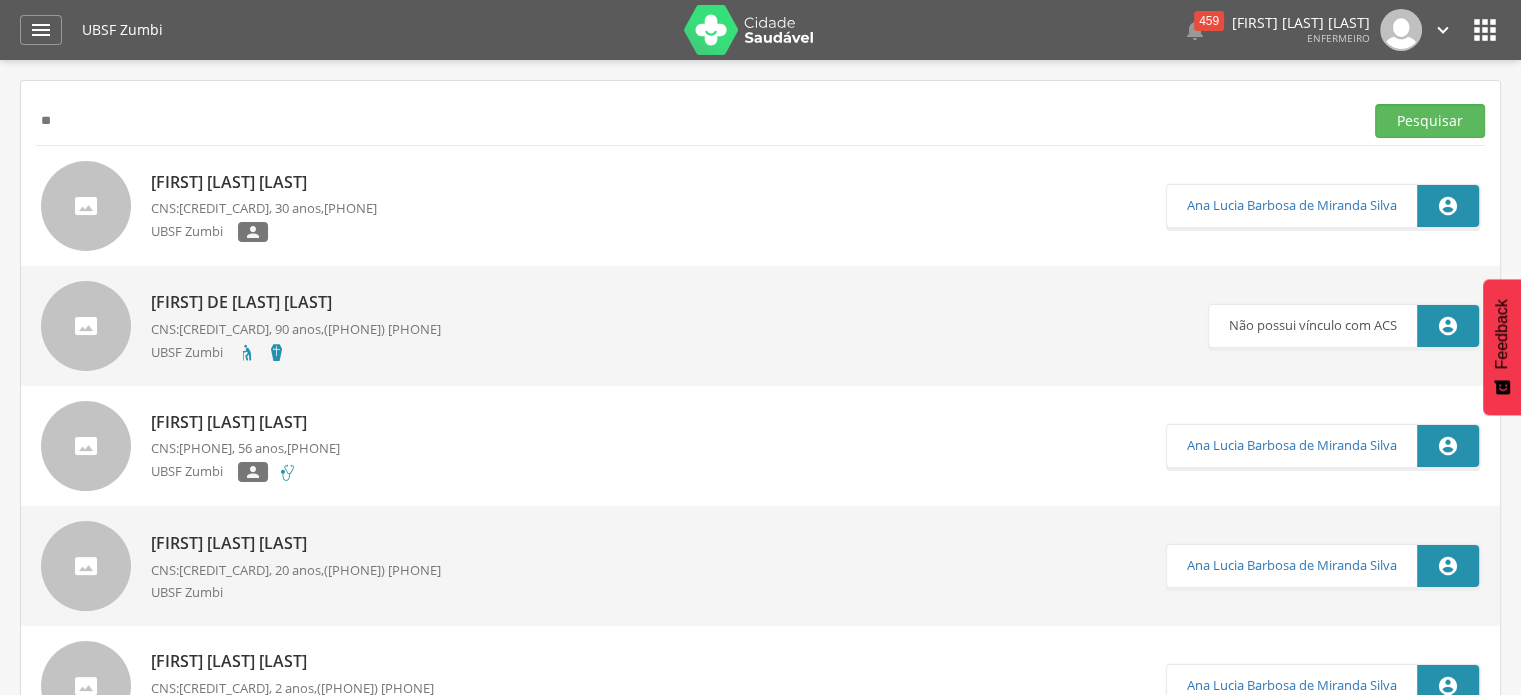 type on "*" 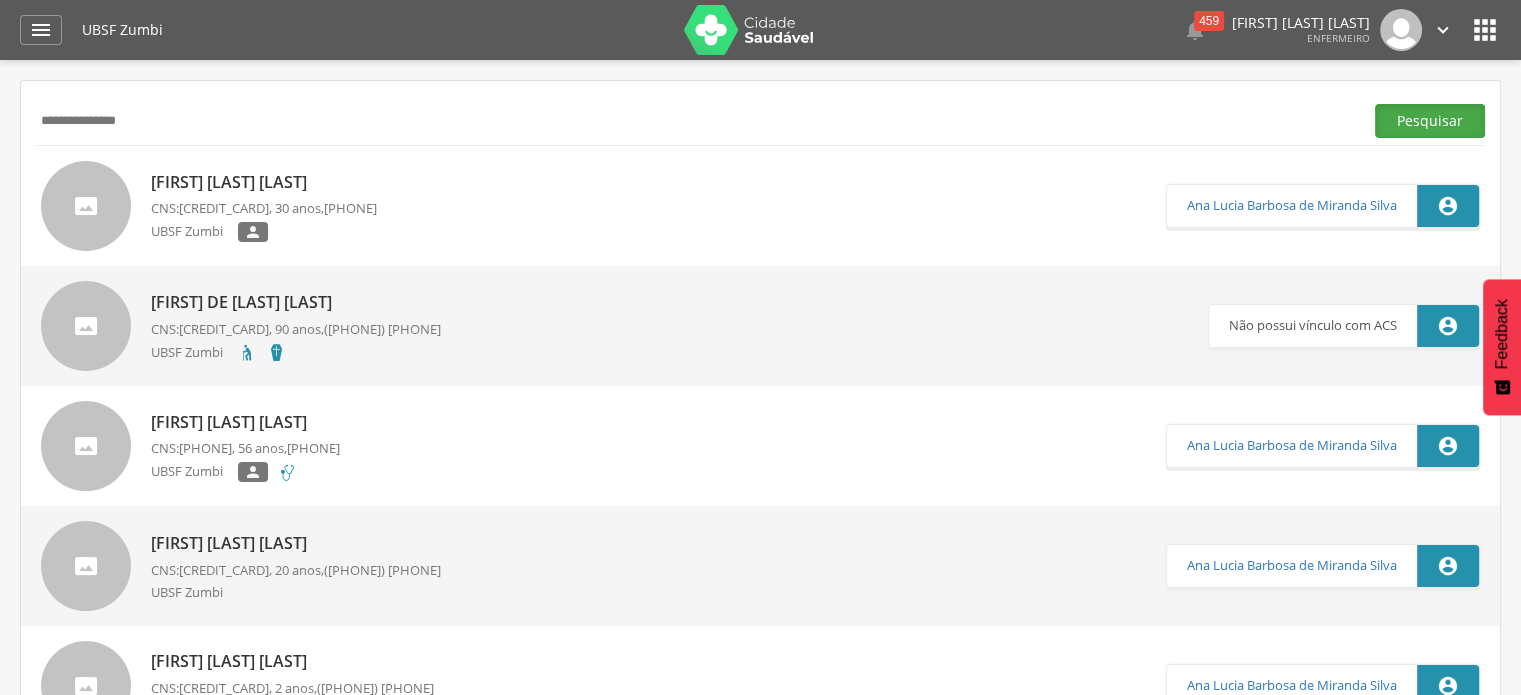 click on "Pesquisar" at bounding box center [1430, 121] 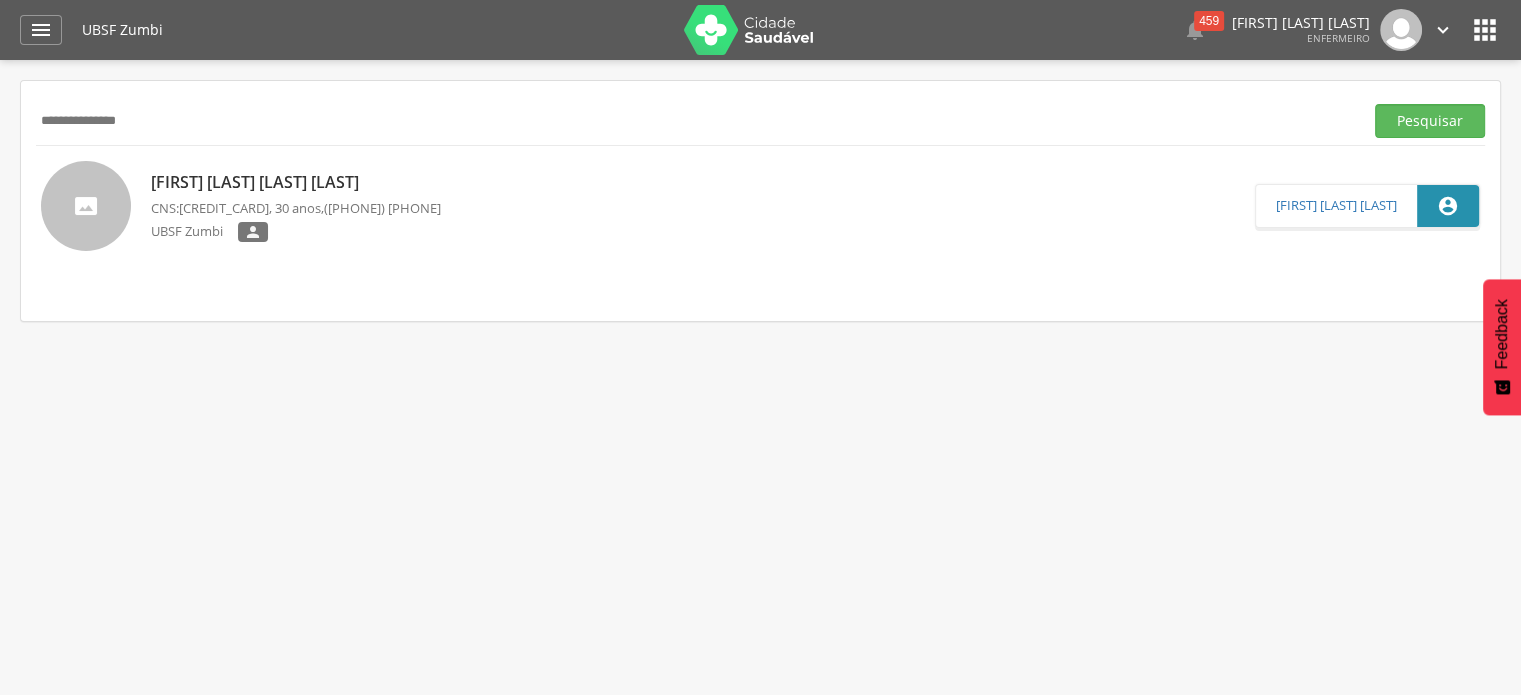 click on "[FIRST] [LAST] [LAST] CNS:  [CREDIT_CARD] , [AGE] anos,  [PHONE] UBSF Zumbi " at bounding box center (296, 206) 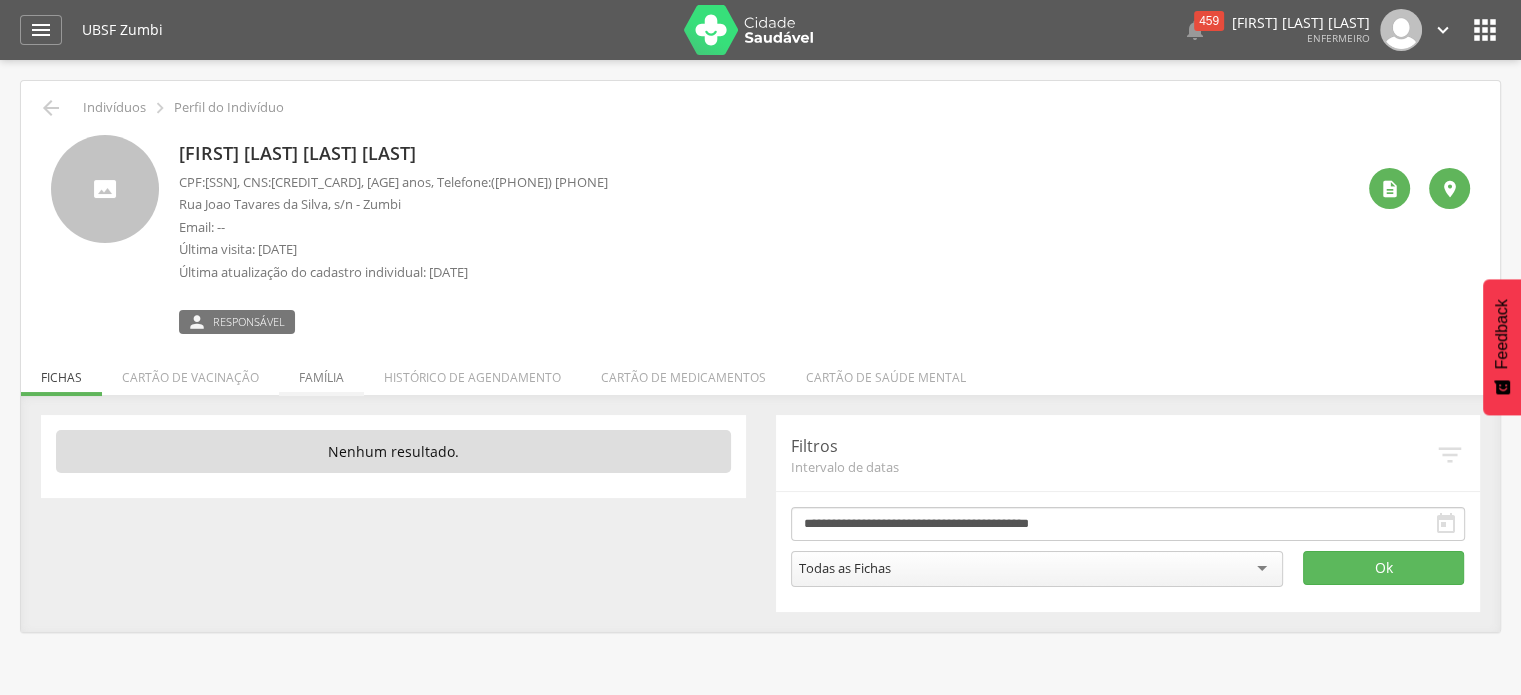 click on "Família" at bounding box center (321, 372) 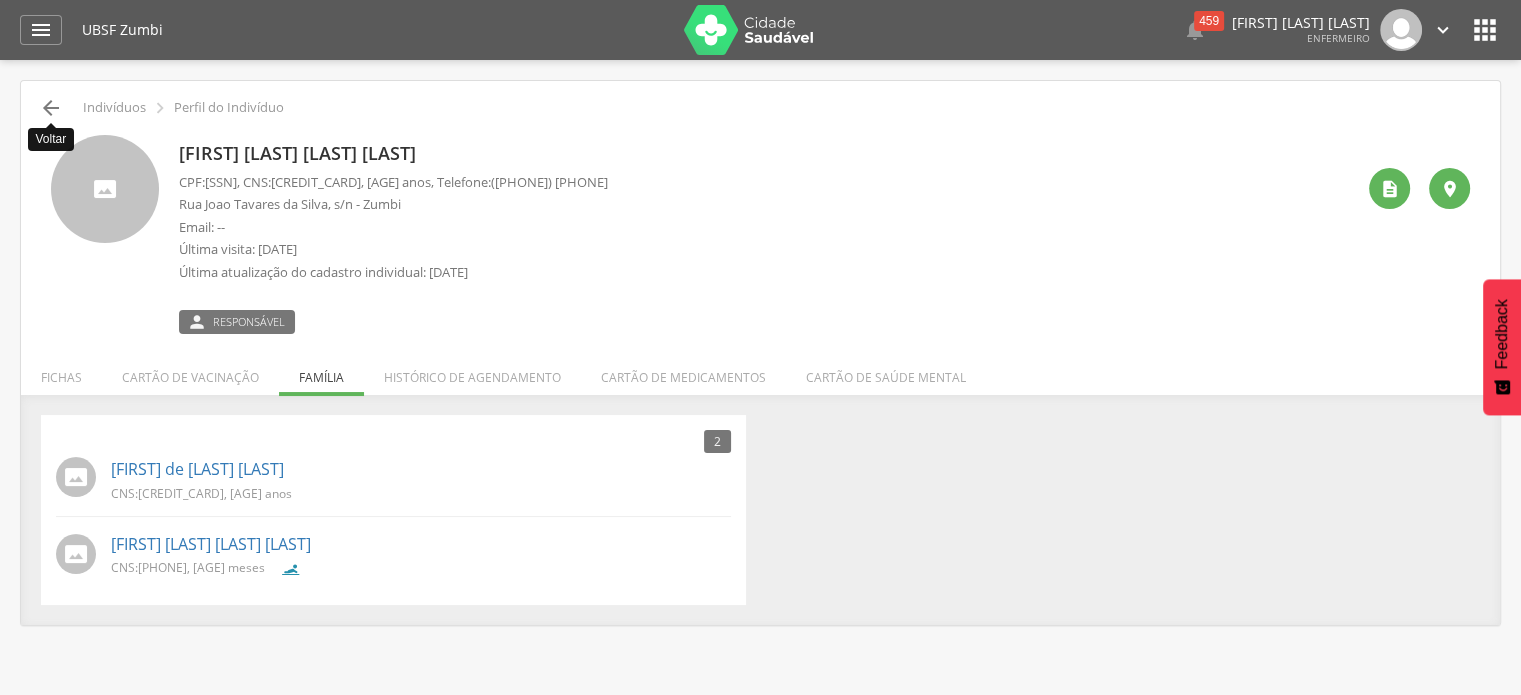 click on "" at bounding box center (51, 108) 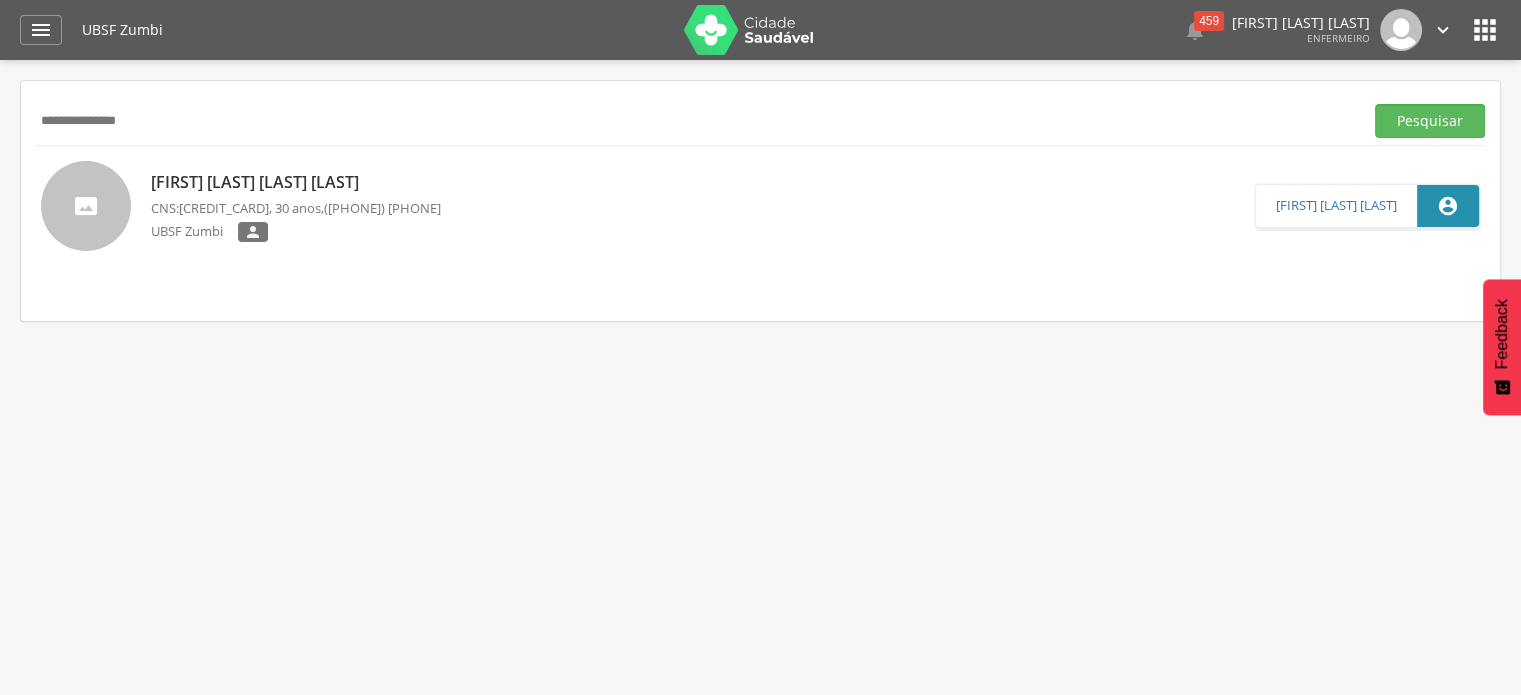 click on "**********" at bounding box center (695, 121) 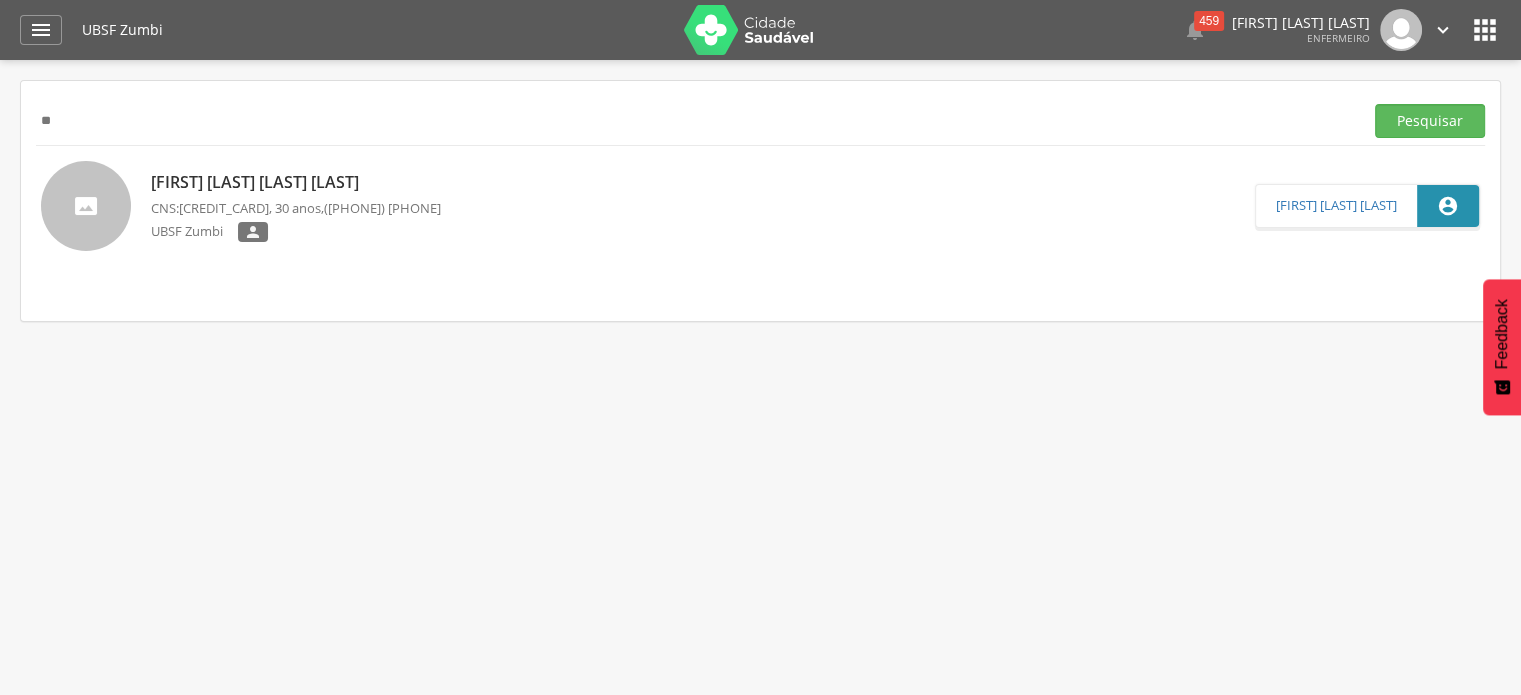 type on "*" 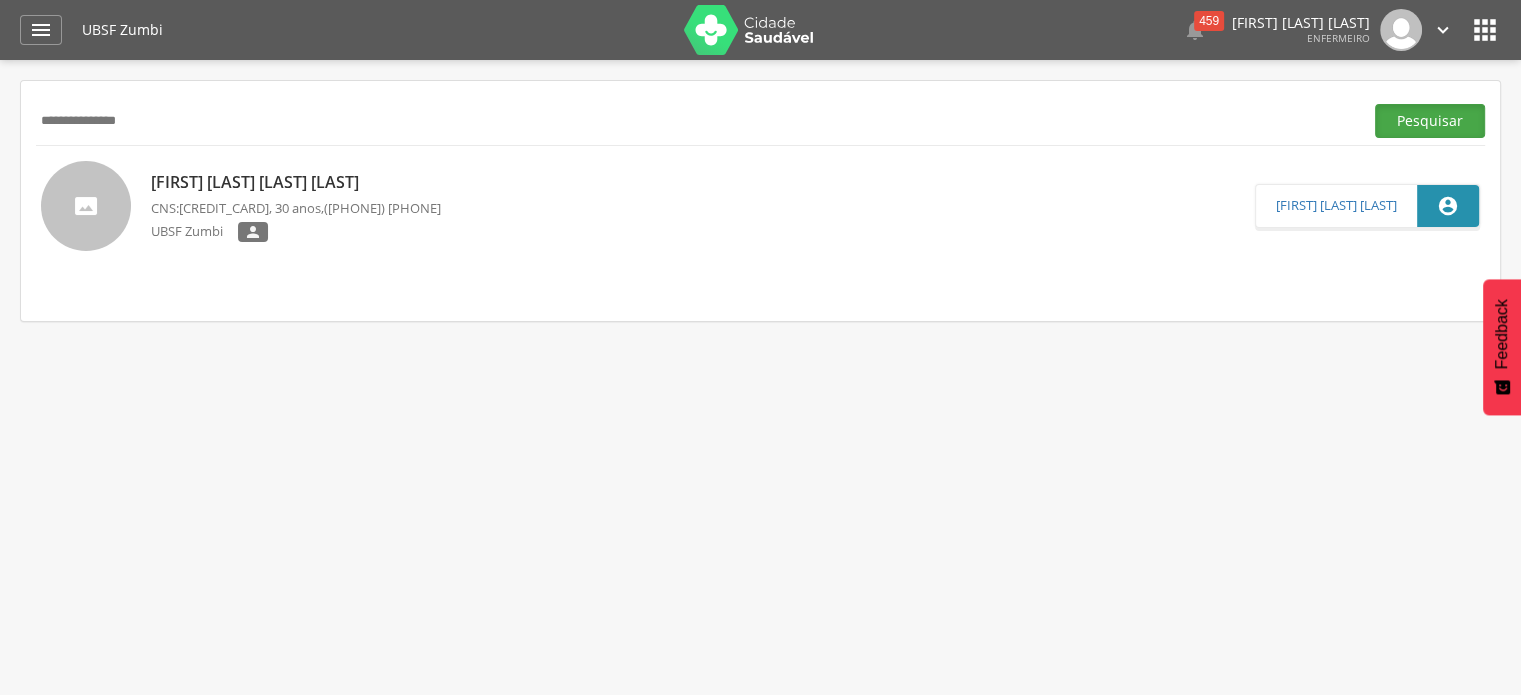 click on "Pesquisar" at bounding box center [1430, 121] 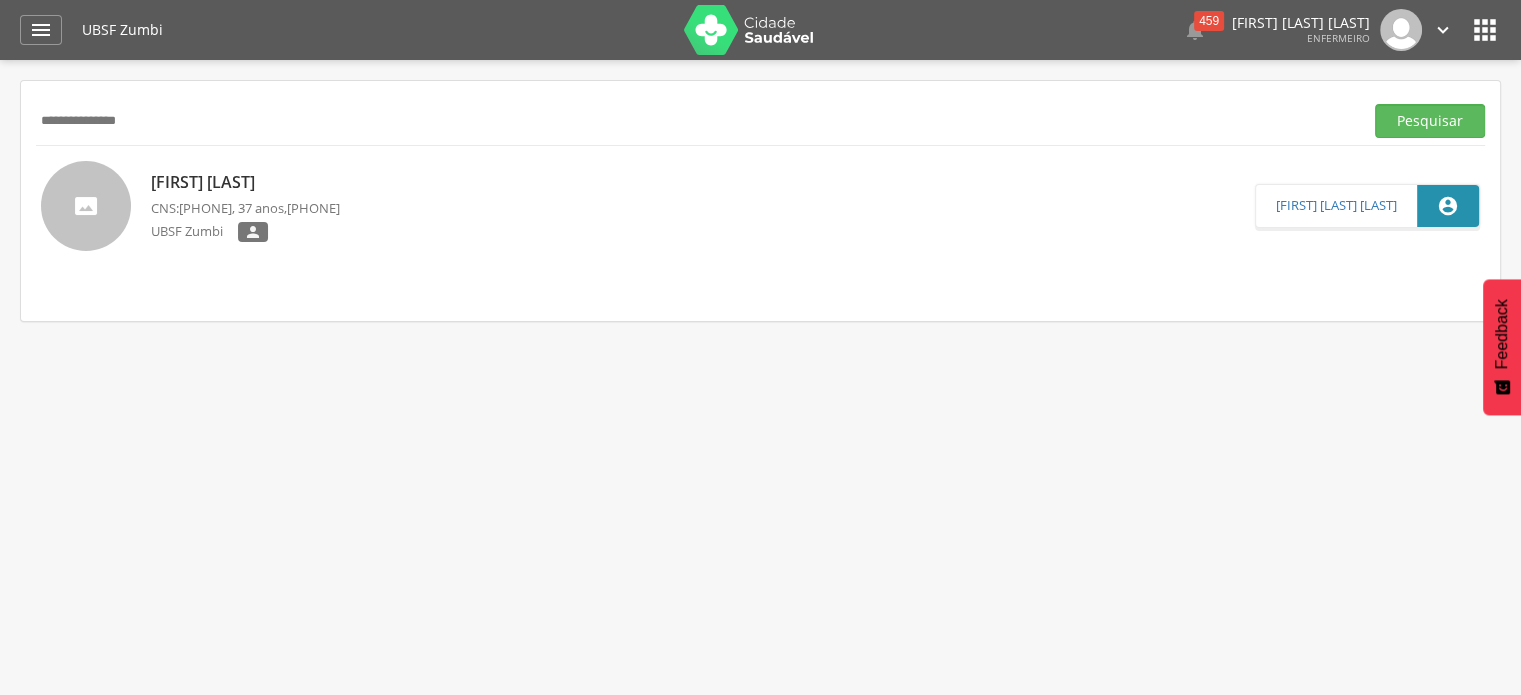 click on "[PHONE]" at bounding box center (205, 208) 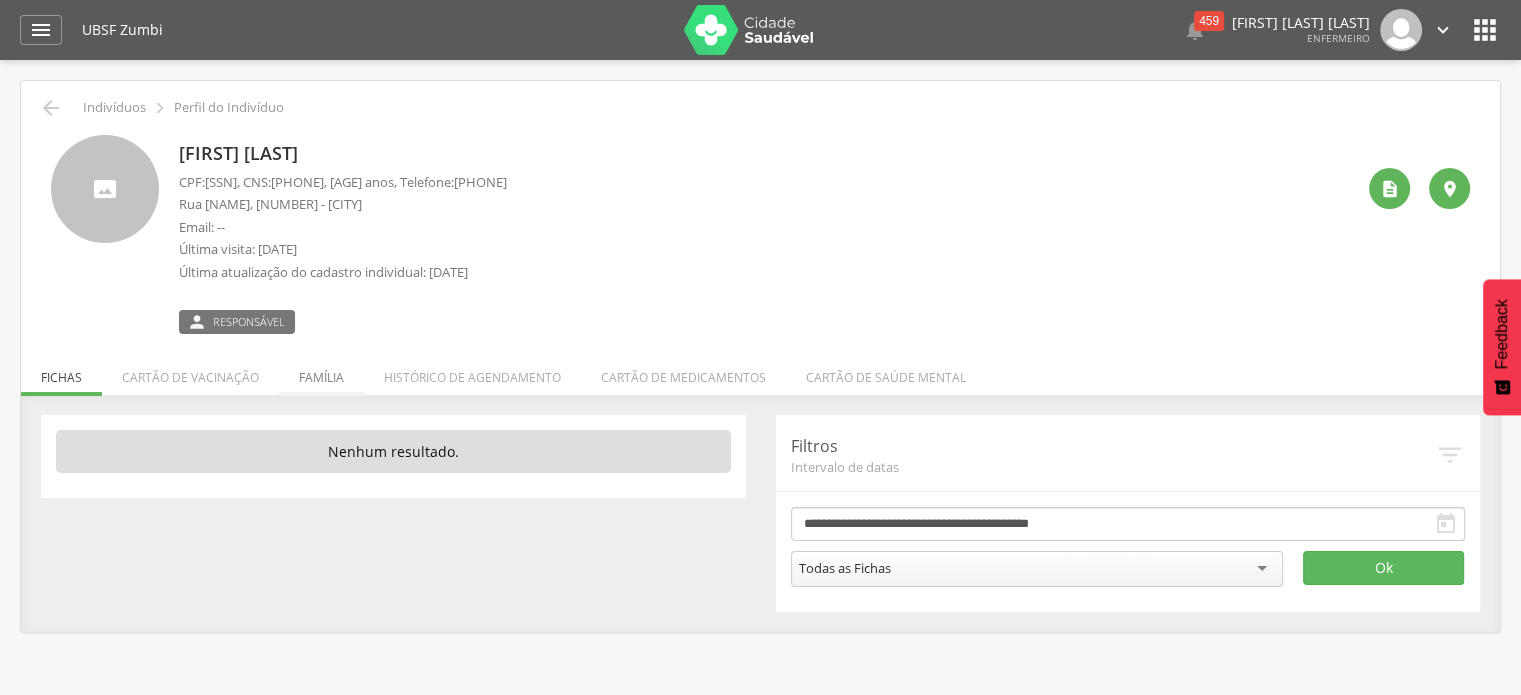 click on "Família" at bounding box center (321, 372) 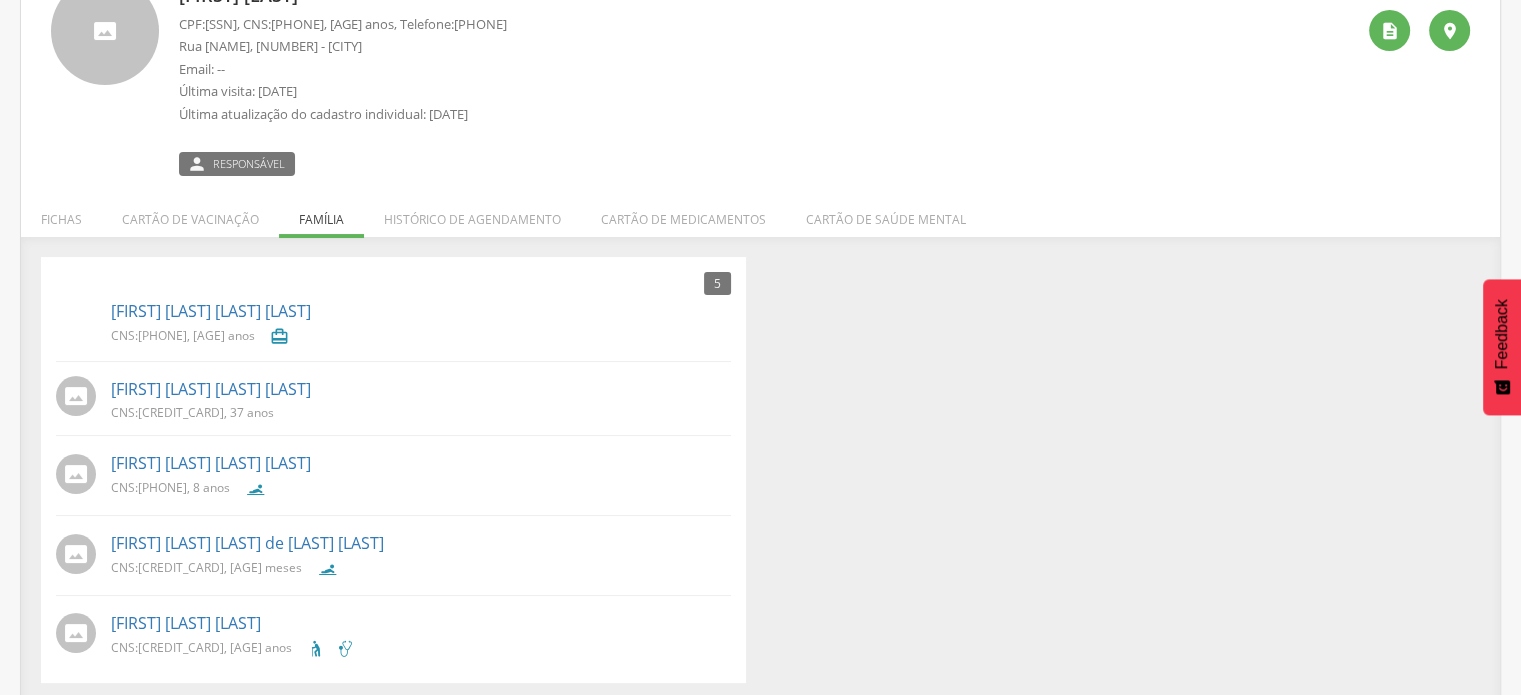 scroll, scrollTop: 164, scrollLeft: 0, axis: vertical 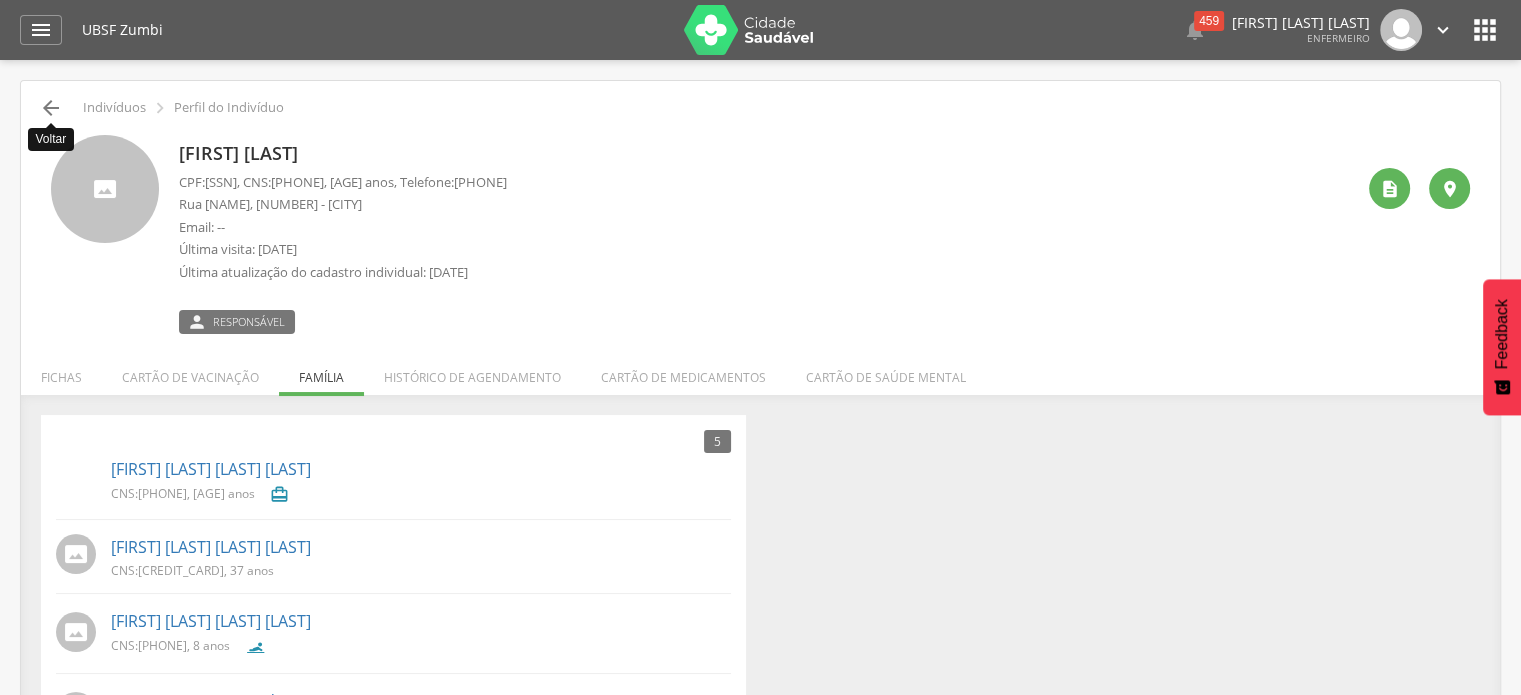 click on "" at bounding box center (51, 108) 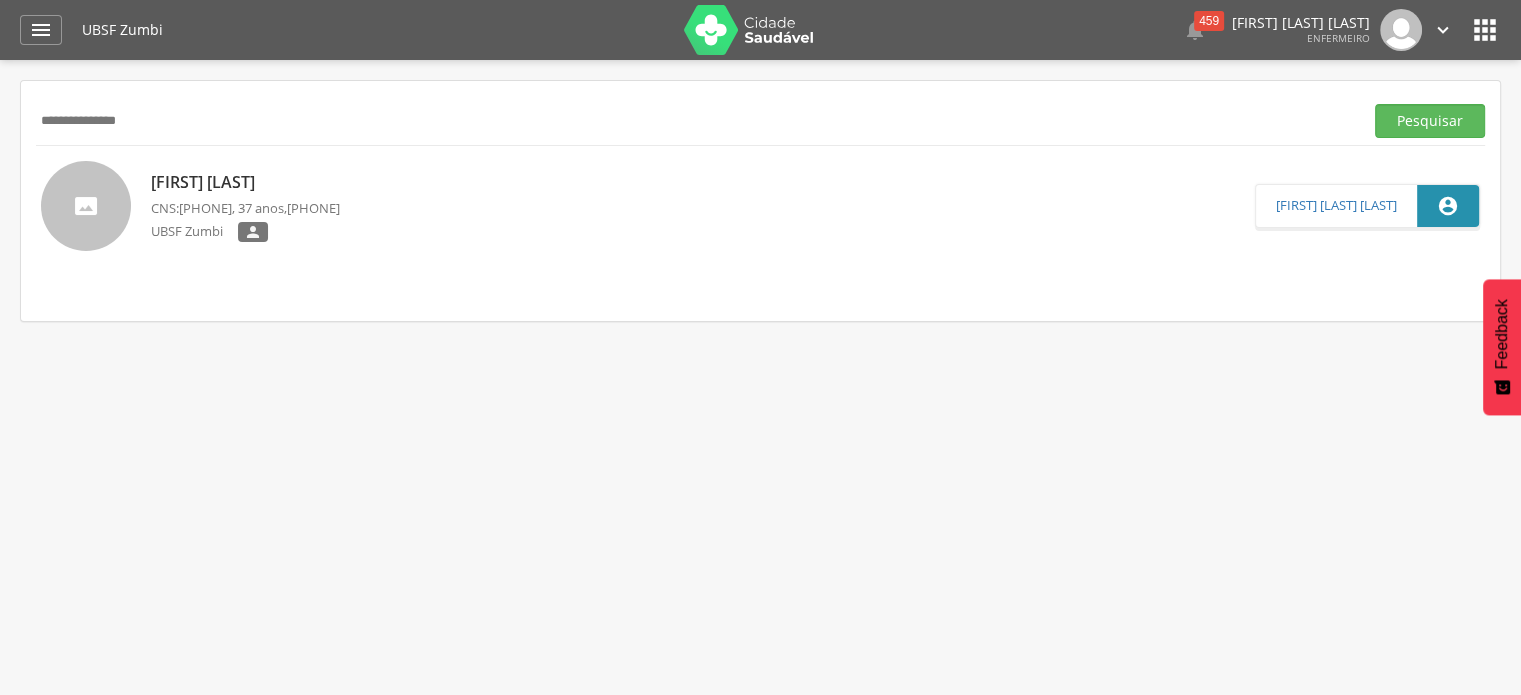 click on "**********" at bounding box center (695, 121) 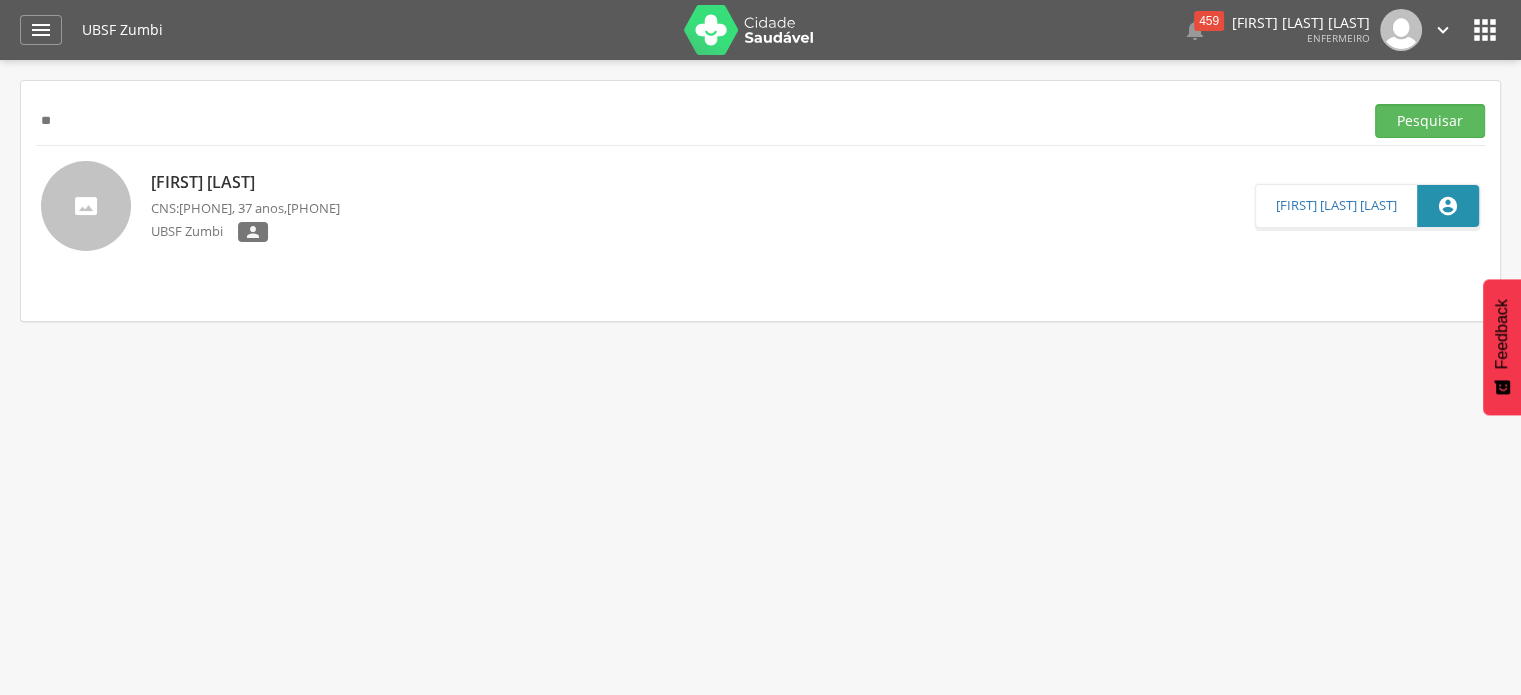 type on "*" 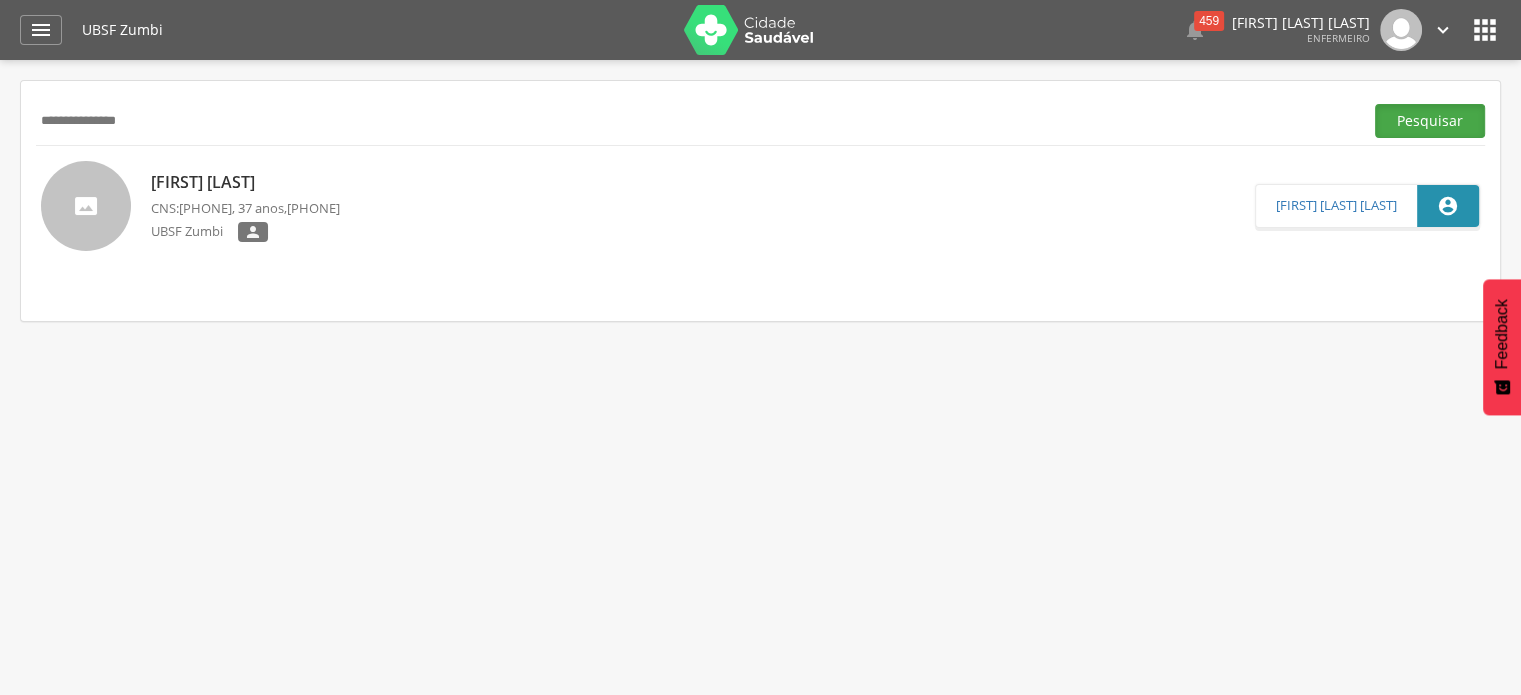 click on "Pesquisar" at bounding box center [1430, 121] 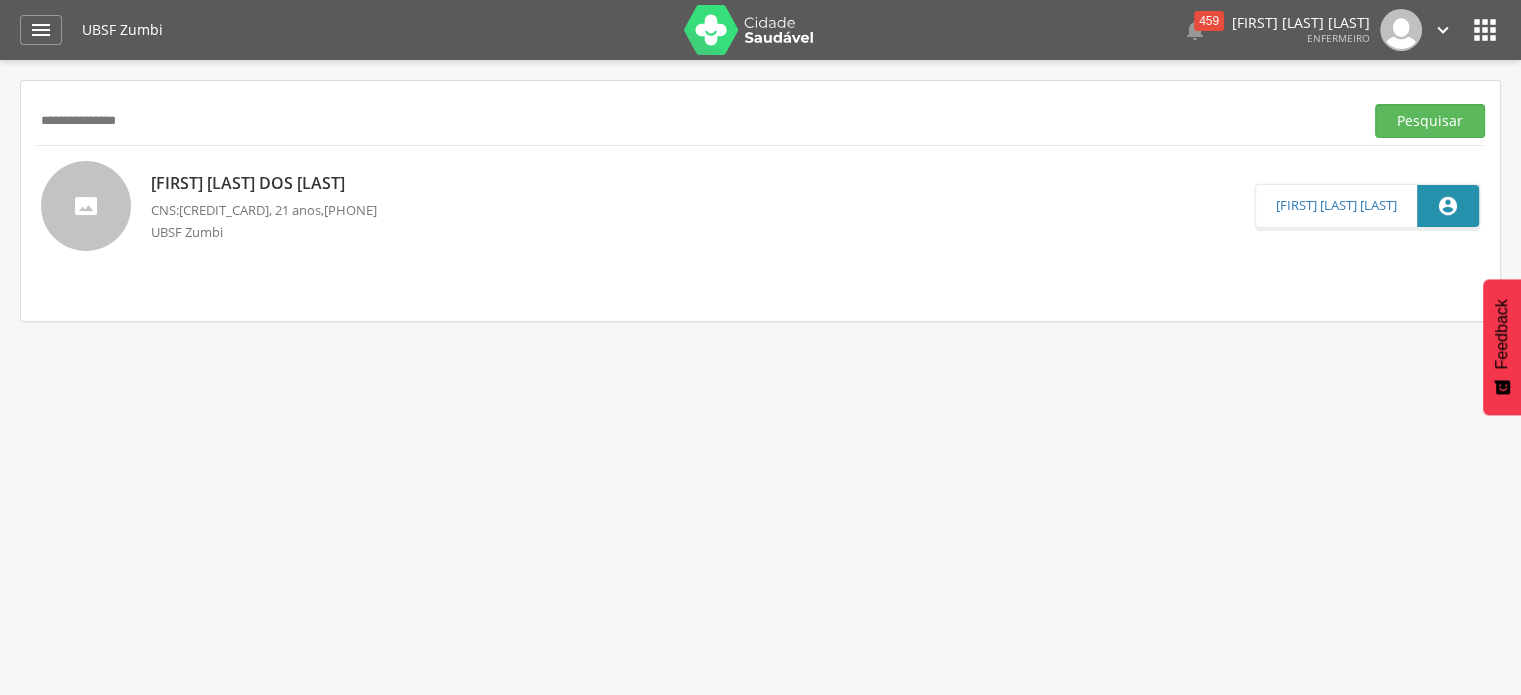 click on "CNS:  [CREDIT_CARD] , [AGE] anos,  [PHONE]" at bounding box center (264, 210) 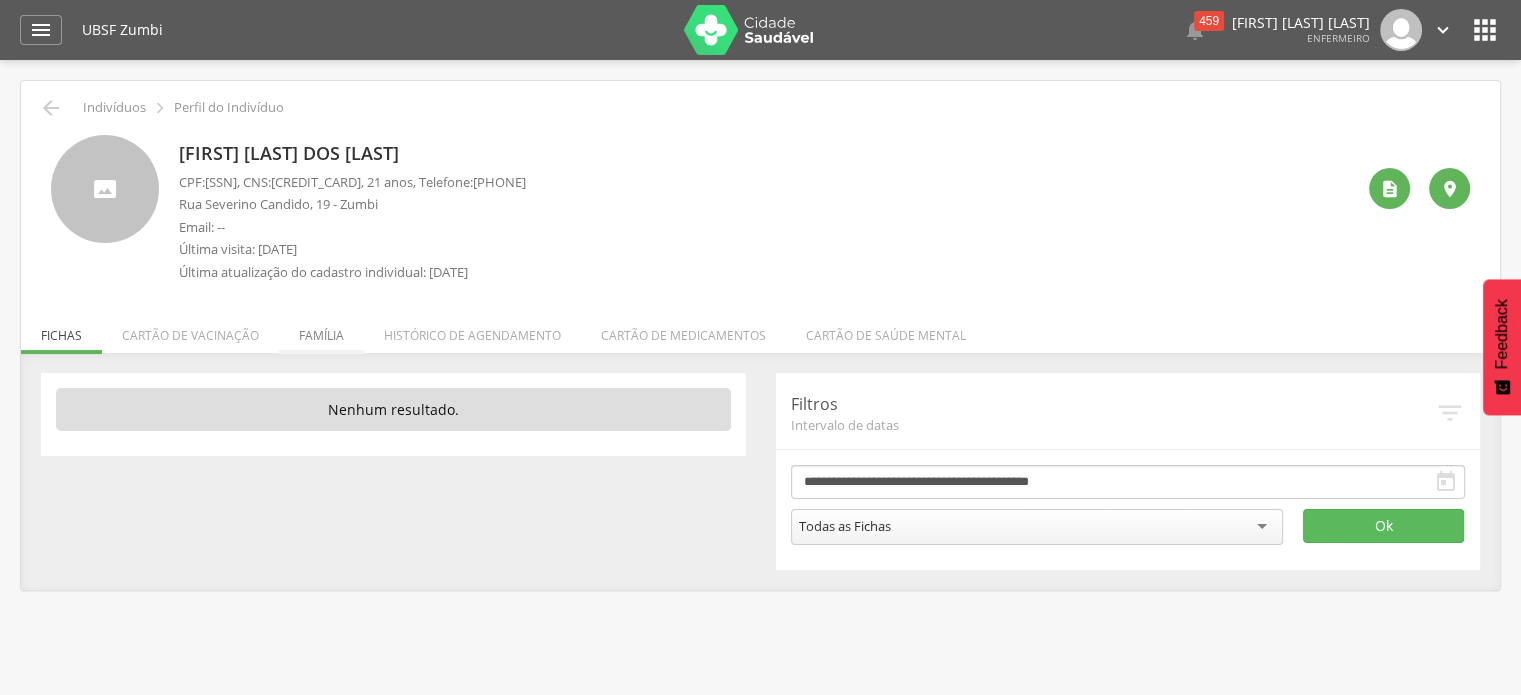 click on "Família" at bounding box center [321, 330] 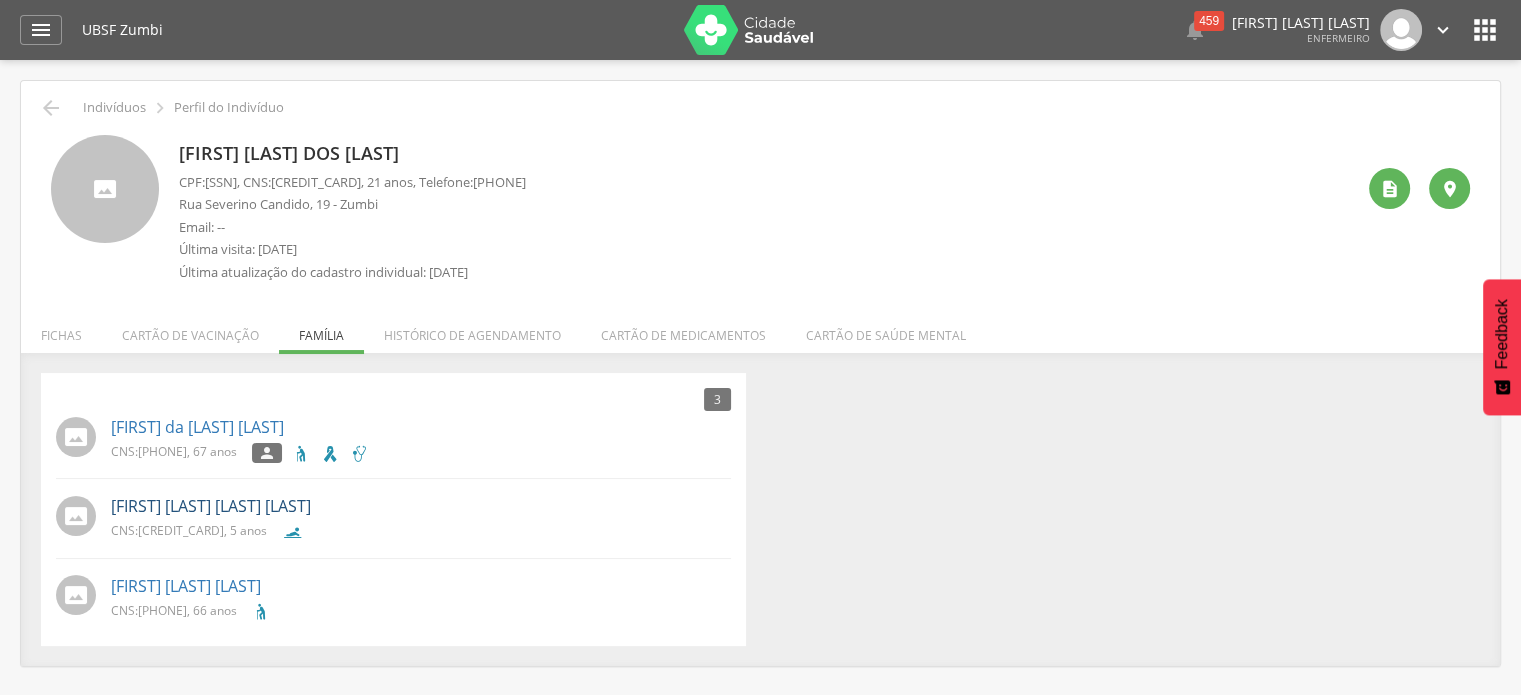 click on "[FIRST] [LAST] [LAST] [LAST]" at bounding box center (211, 506) 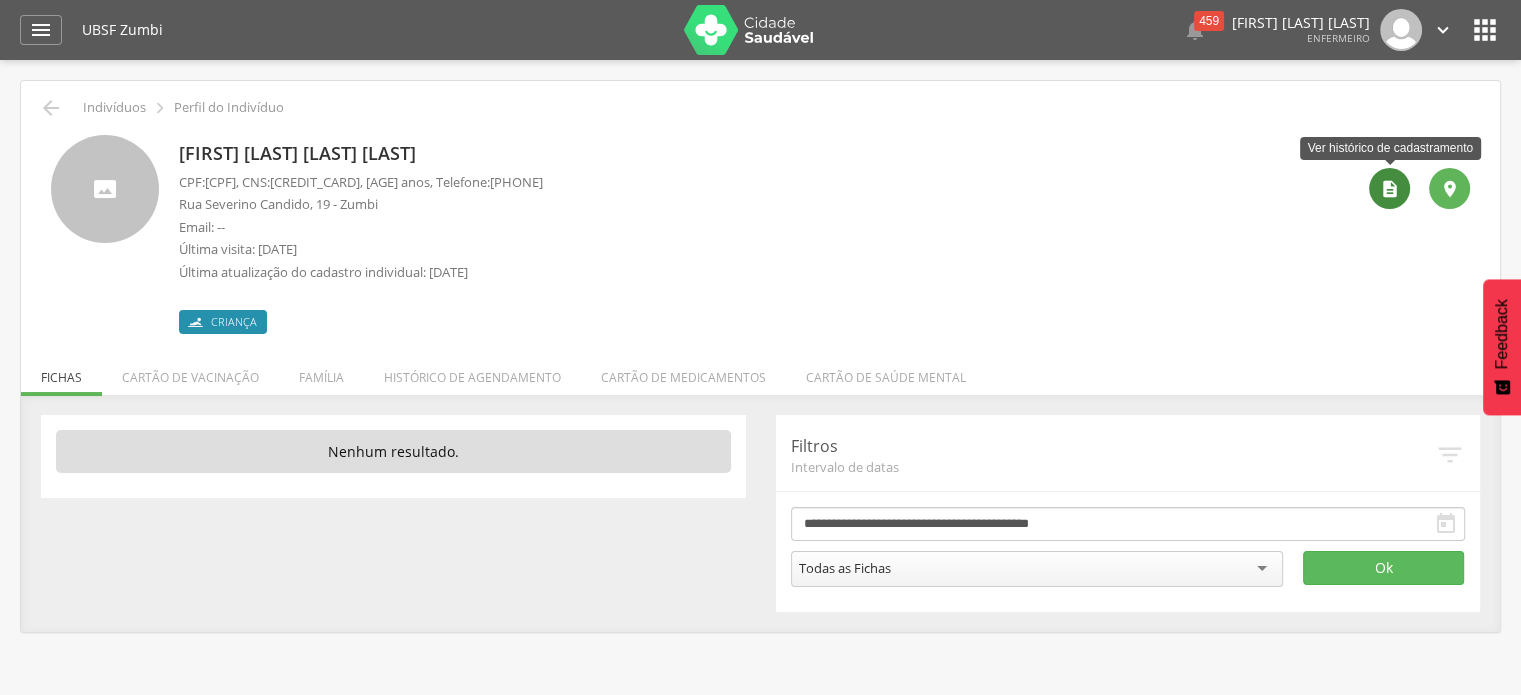 click on "" at bounding box center [1390, 189] 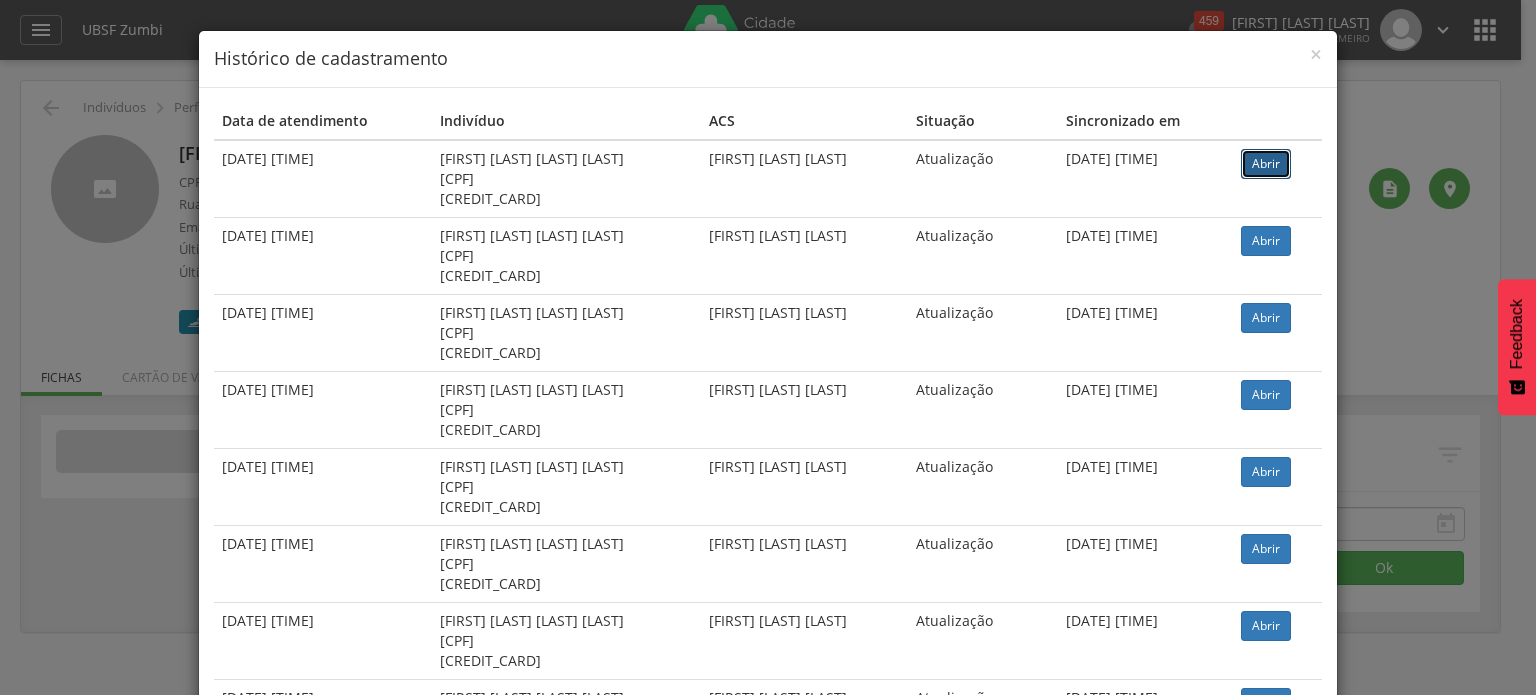 click on "Abrir" at bounding box center [1266, 164] 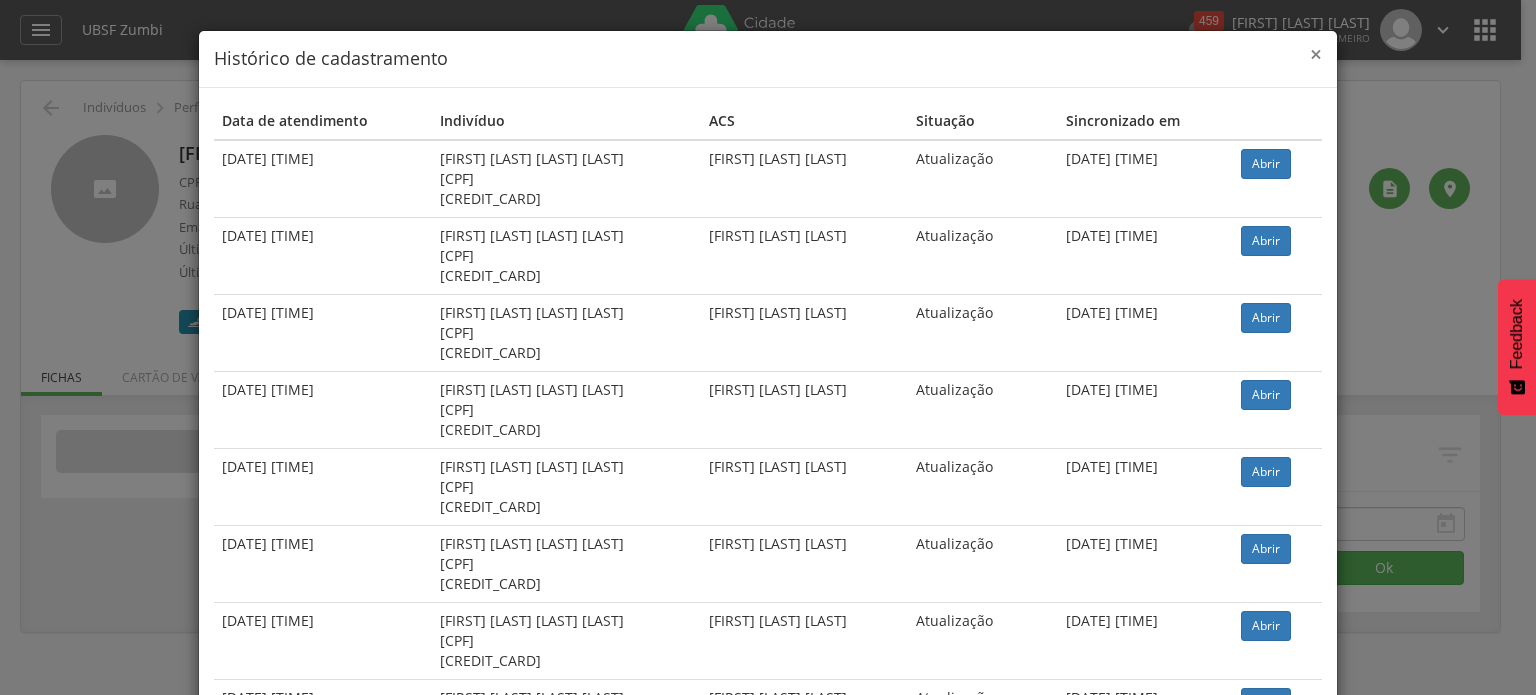 click on "×" at bounding box center [1316, 54] 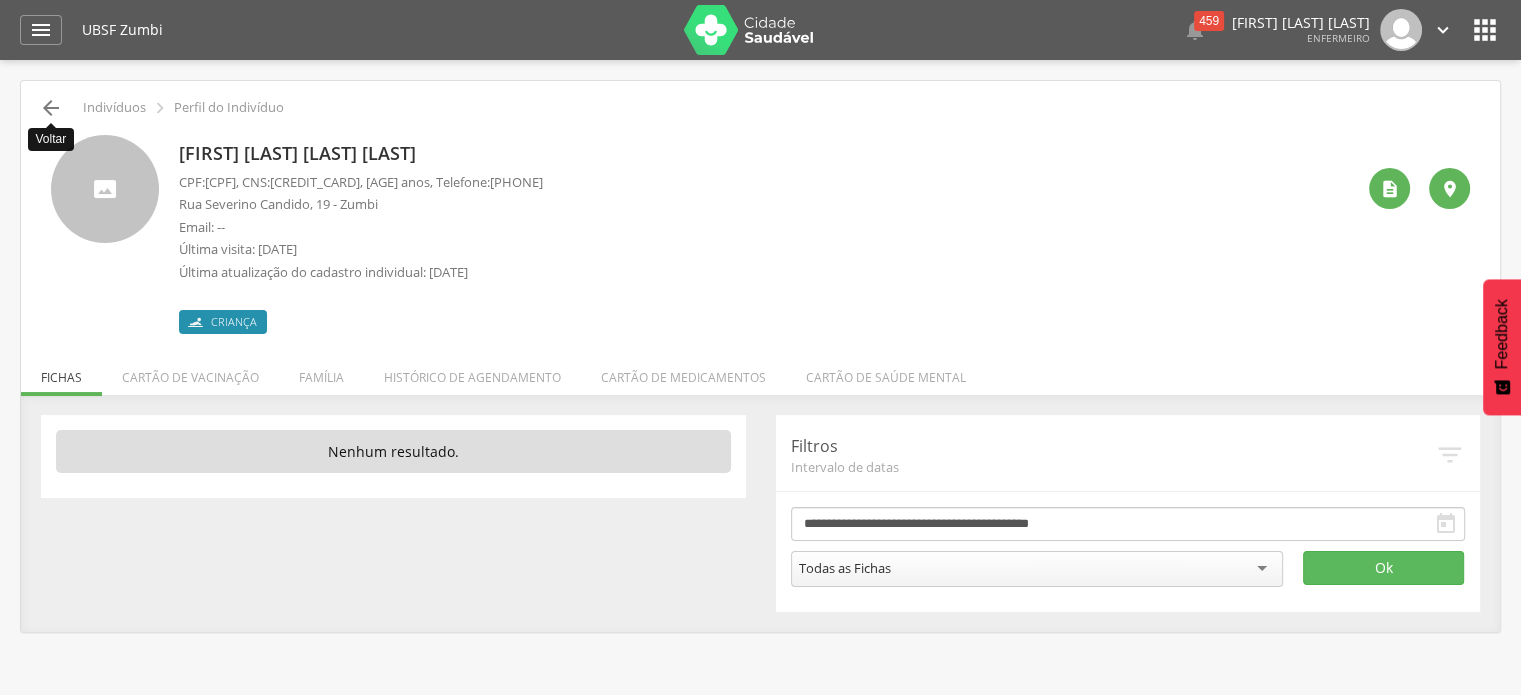click on "" at bounding box center (51, 108) 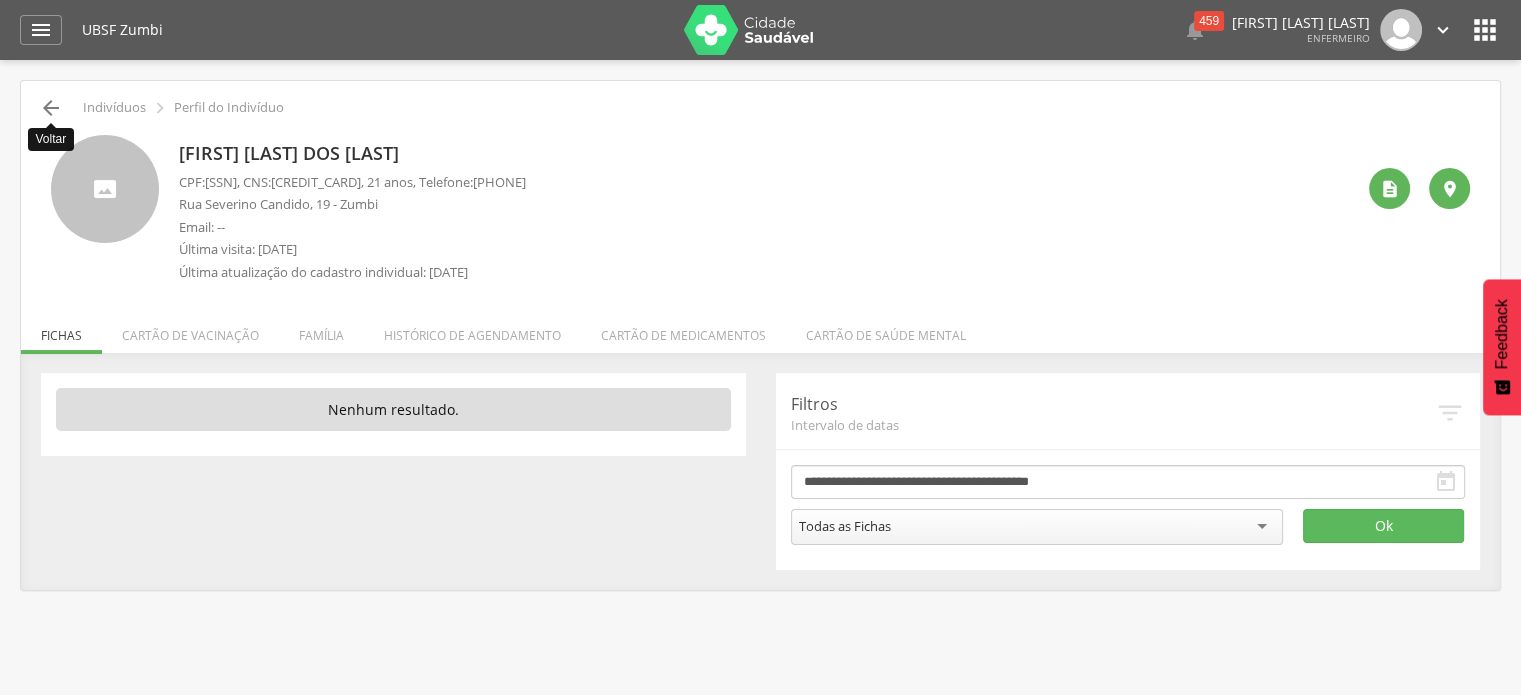 click on "" at bounding box center [51, 108] 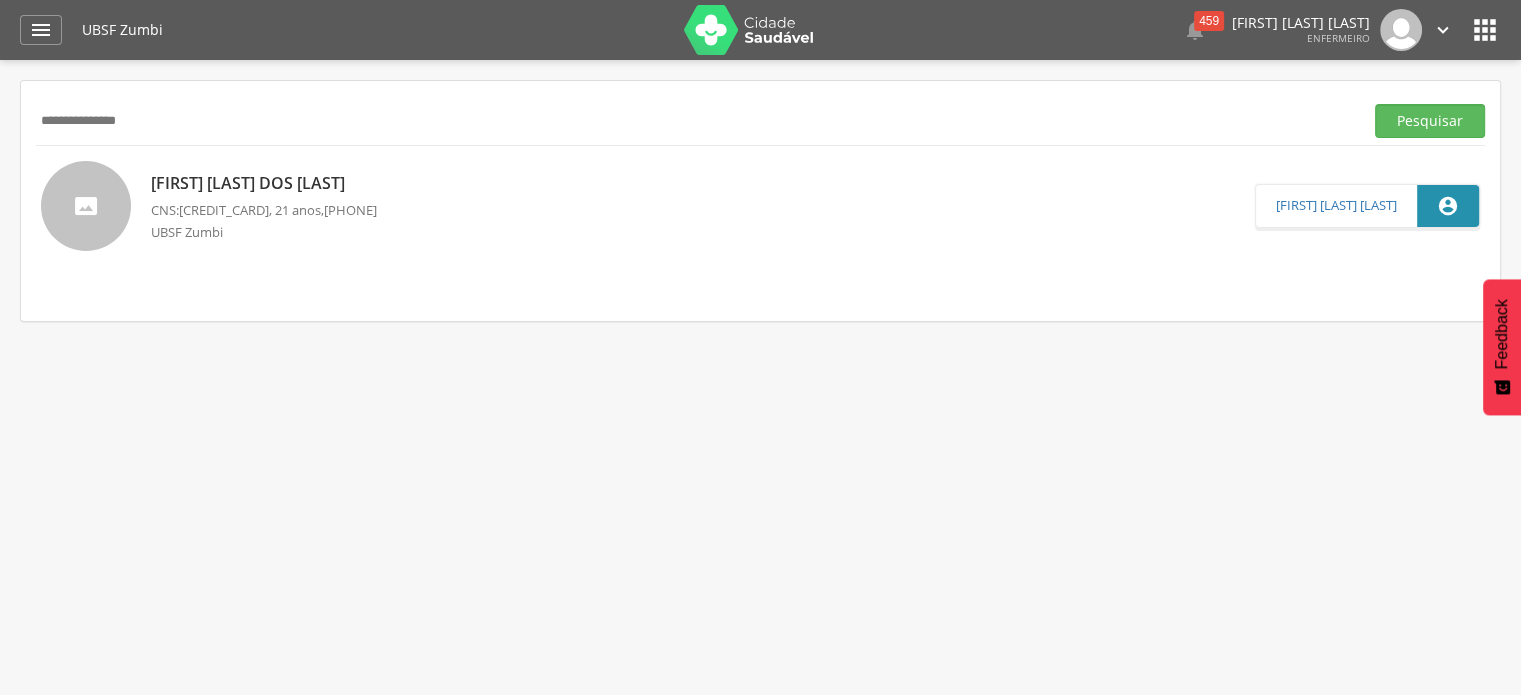click on "**********" at bounding box center (695, 121) 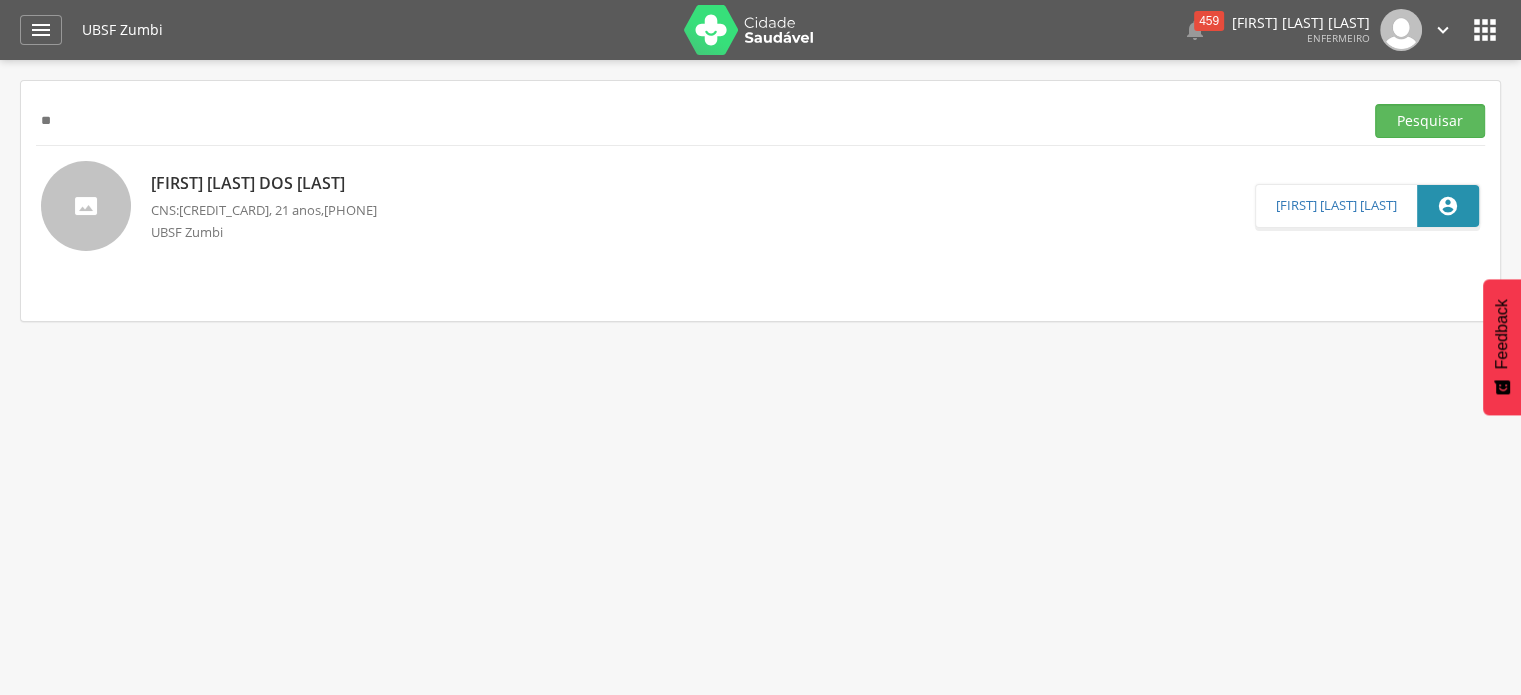 type on "*" 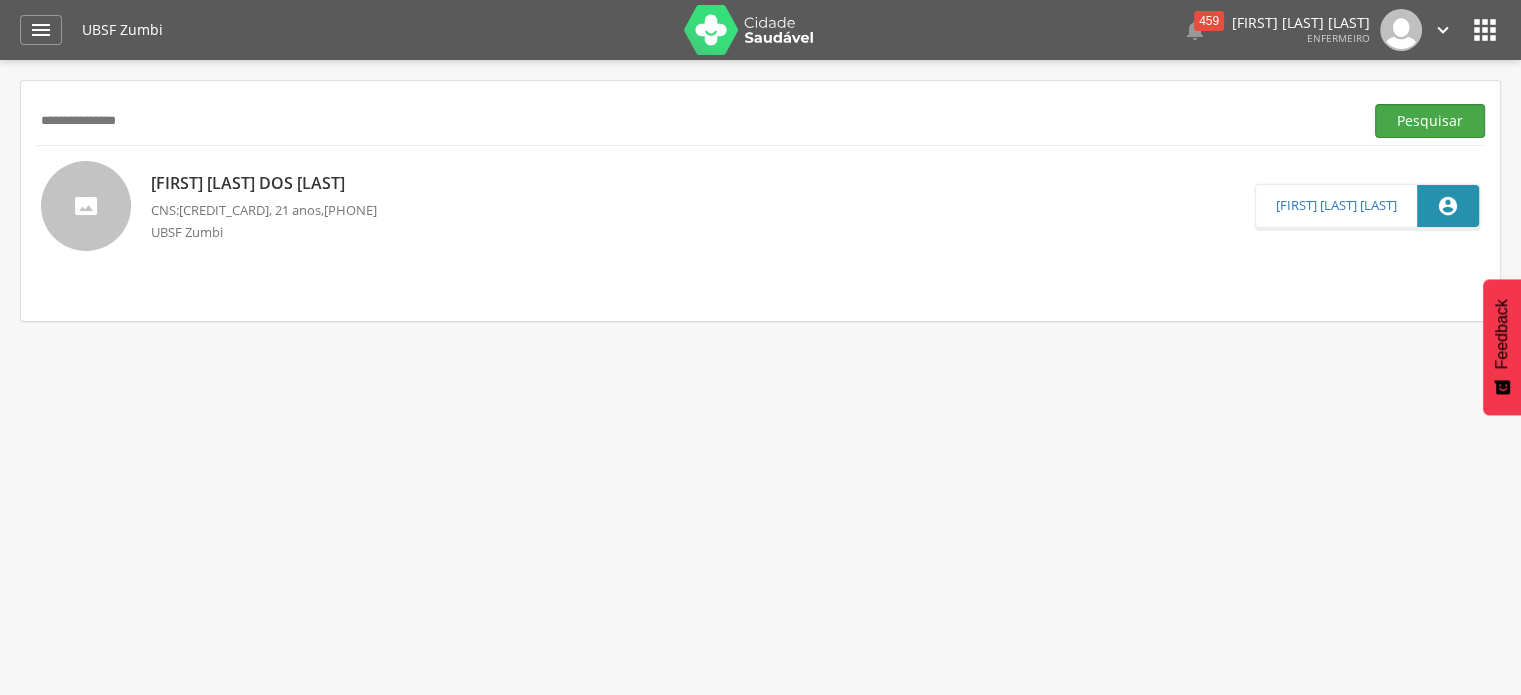 type on "**********" 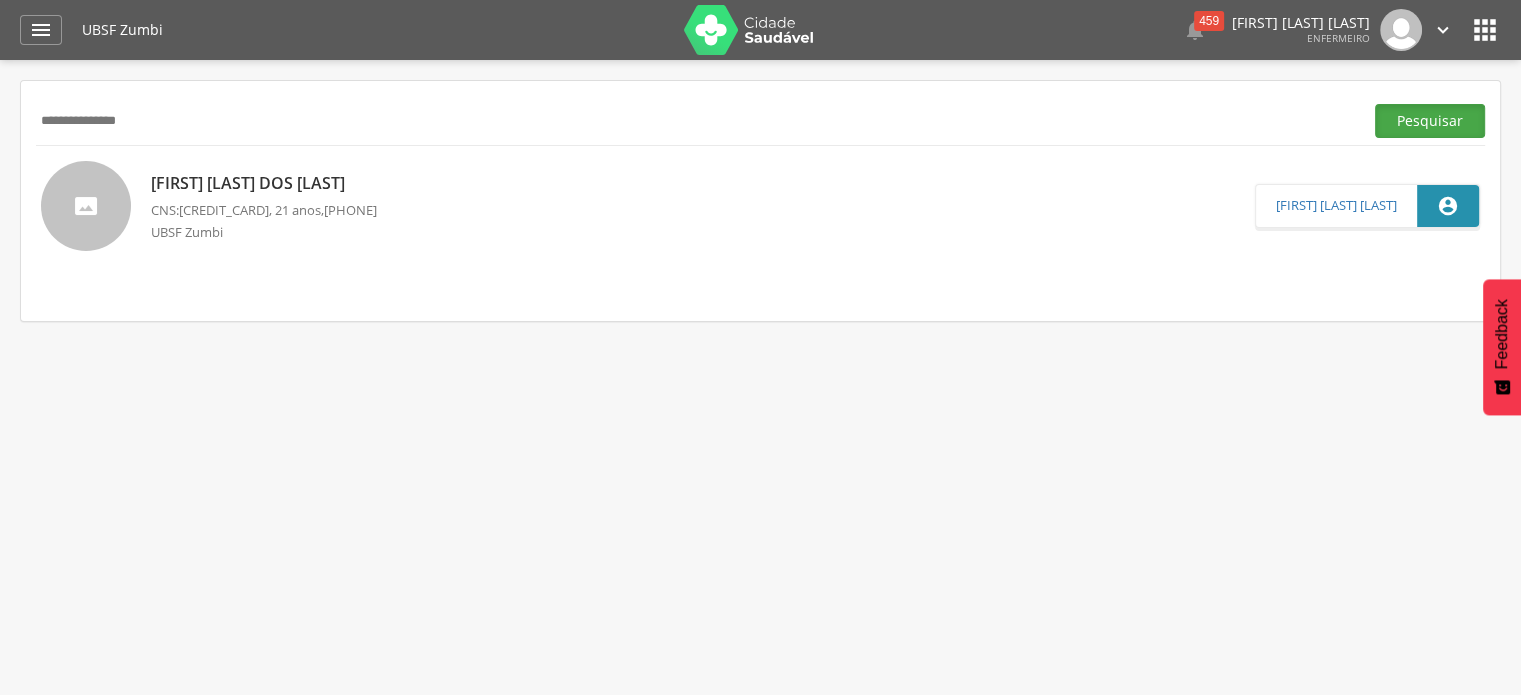 click on "Pesquisar" at bounding box center (1430, 121) 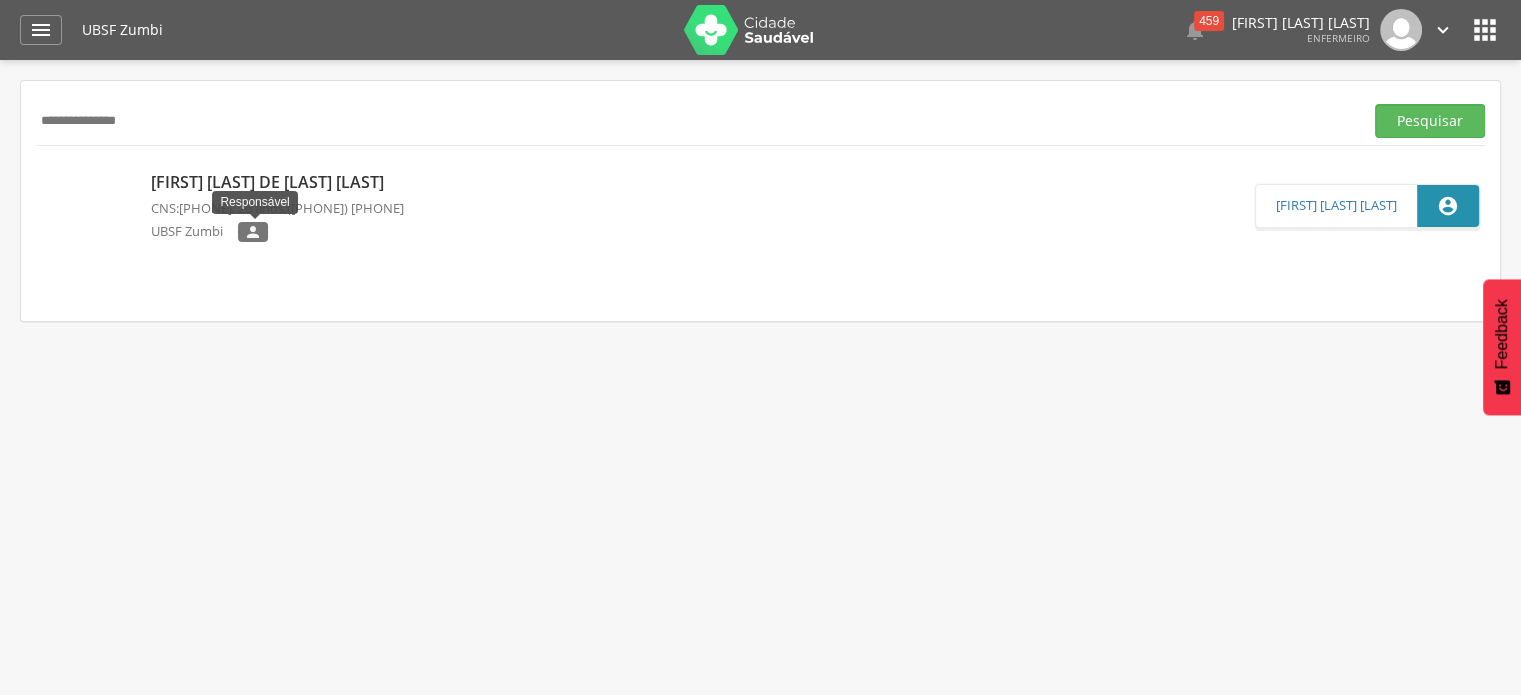 click on "" at bounding box center [253, 232] 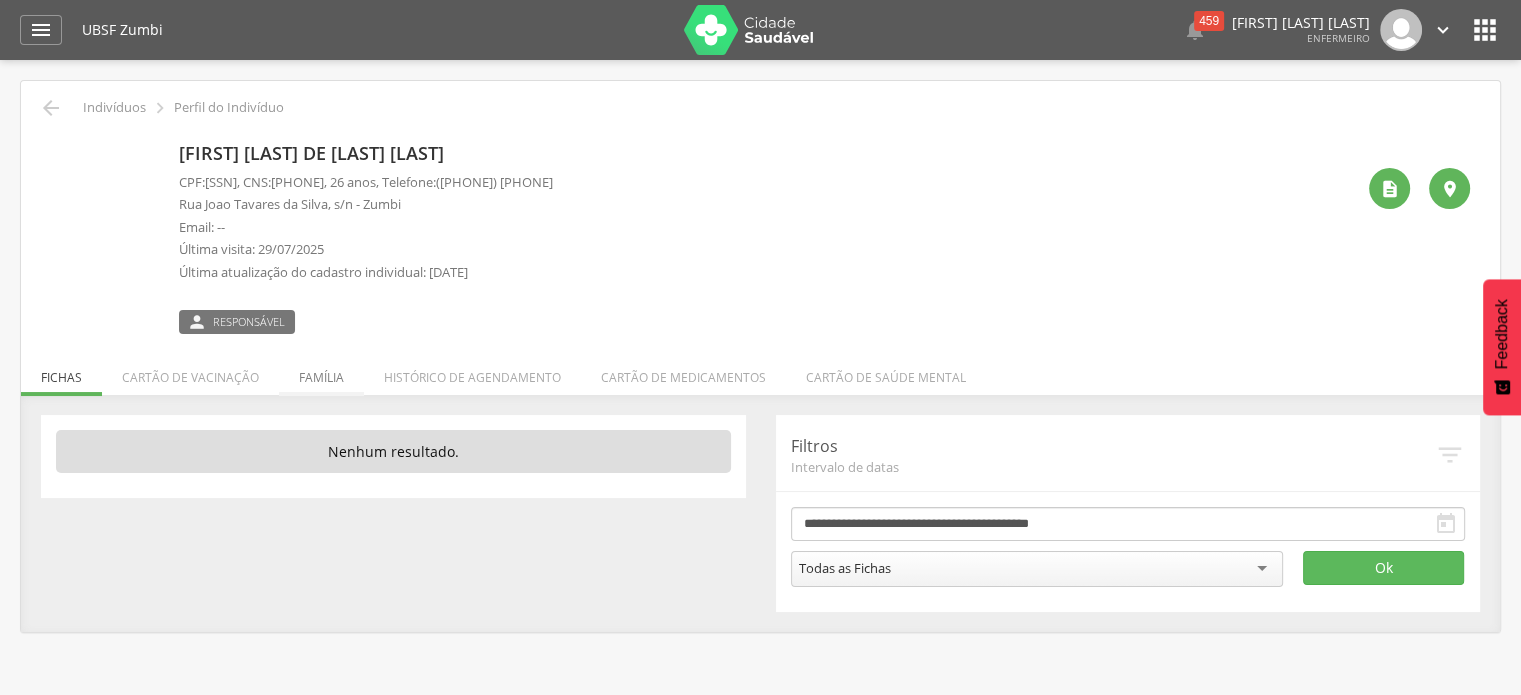click on "Família" at bounding box center [321, 372] 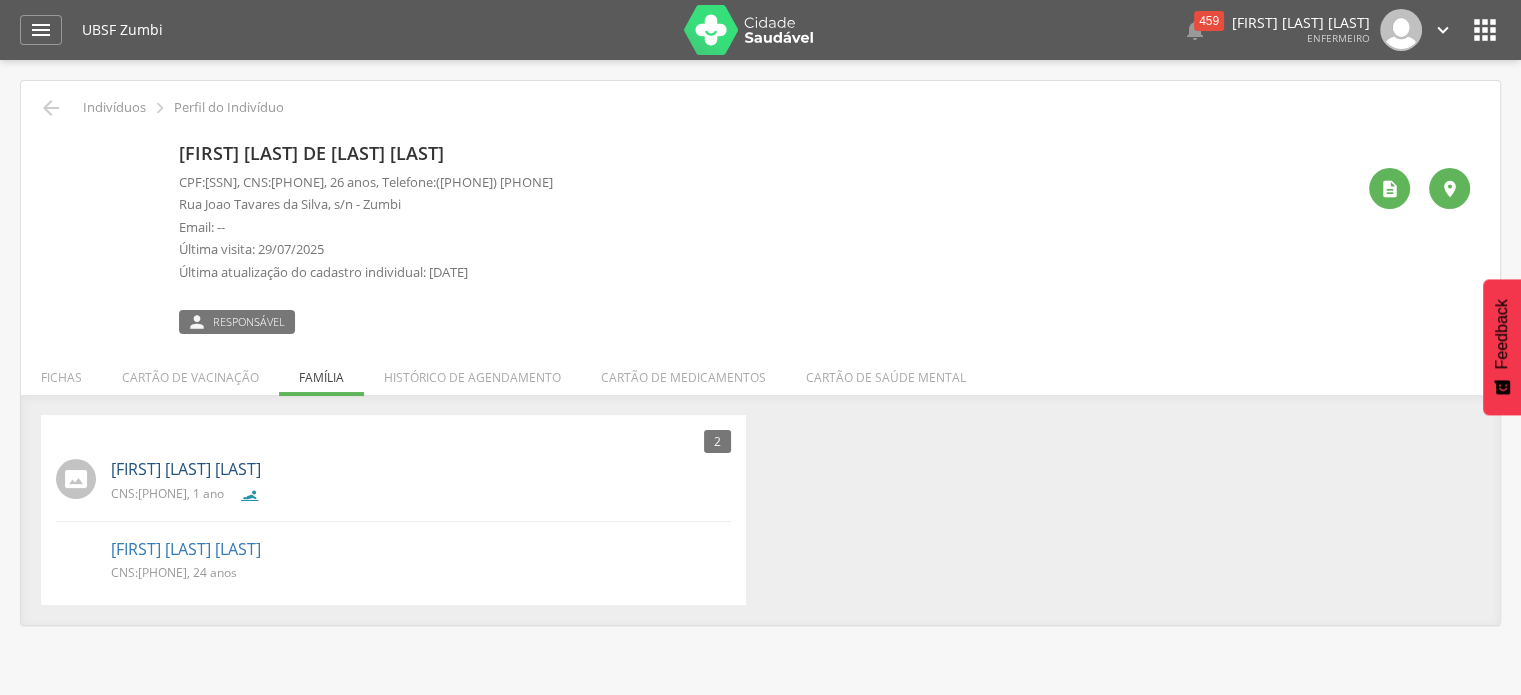 click on "[FIRST] [LAST] [LAST]" at bounding box center (186, 469) 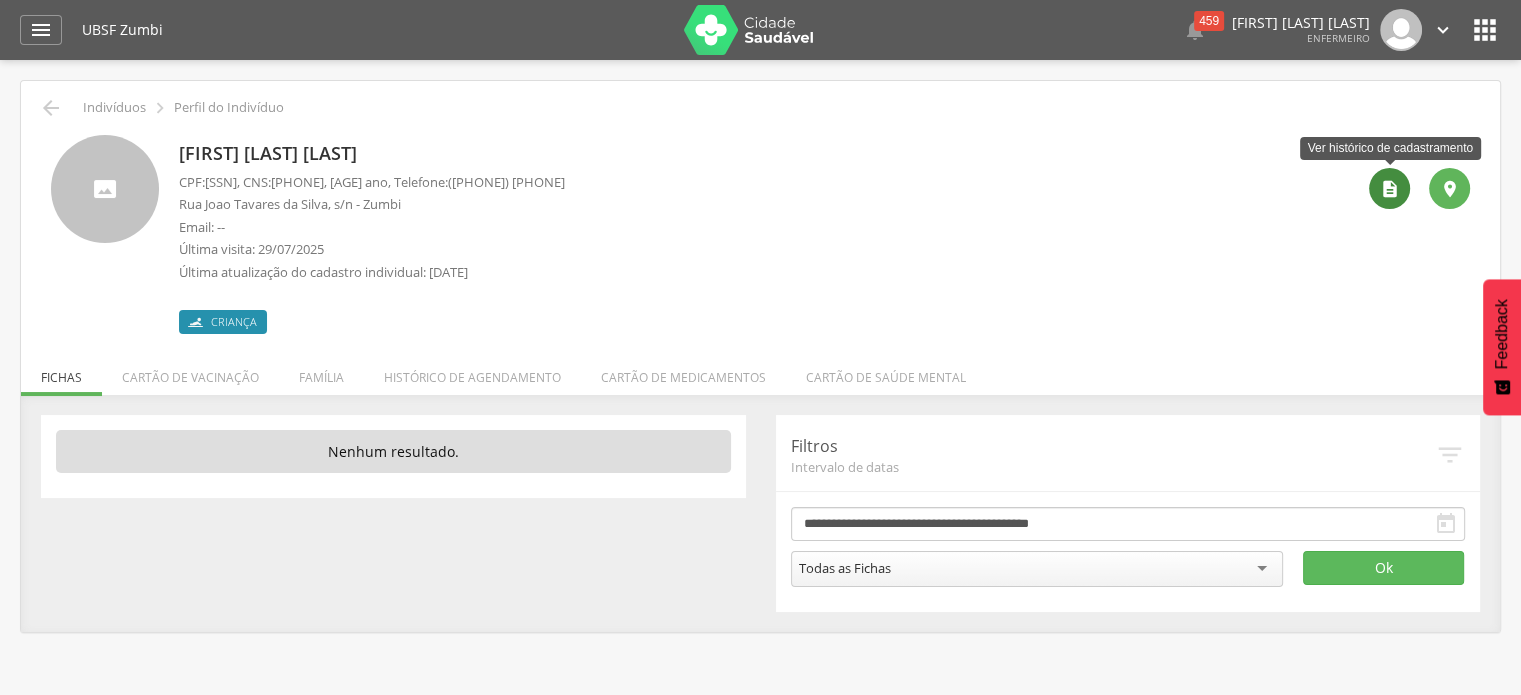 click on "" at bounding box center (1390, 189) 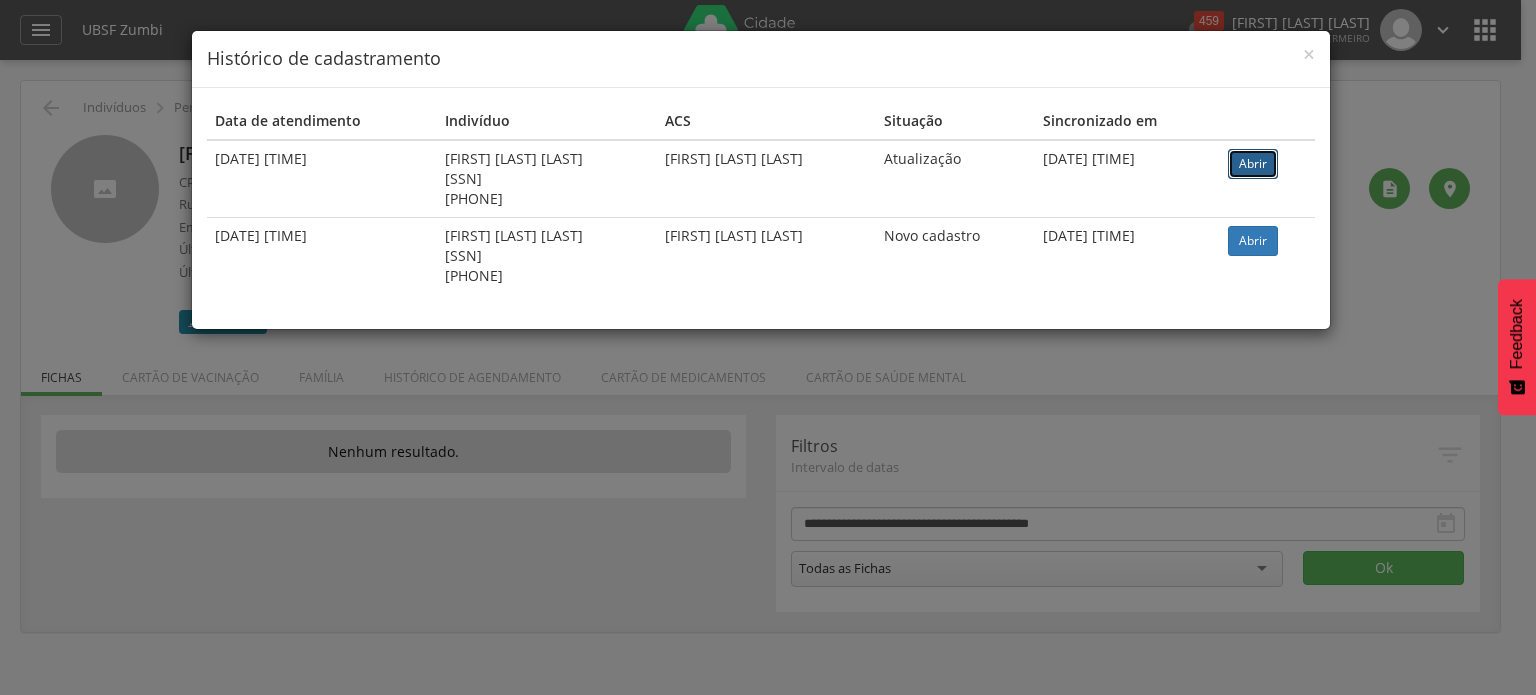 click on "Abrir" at bounding box center [1253, 164] 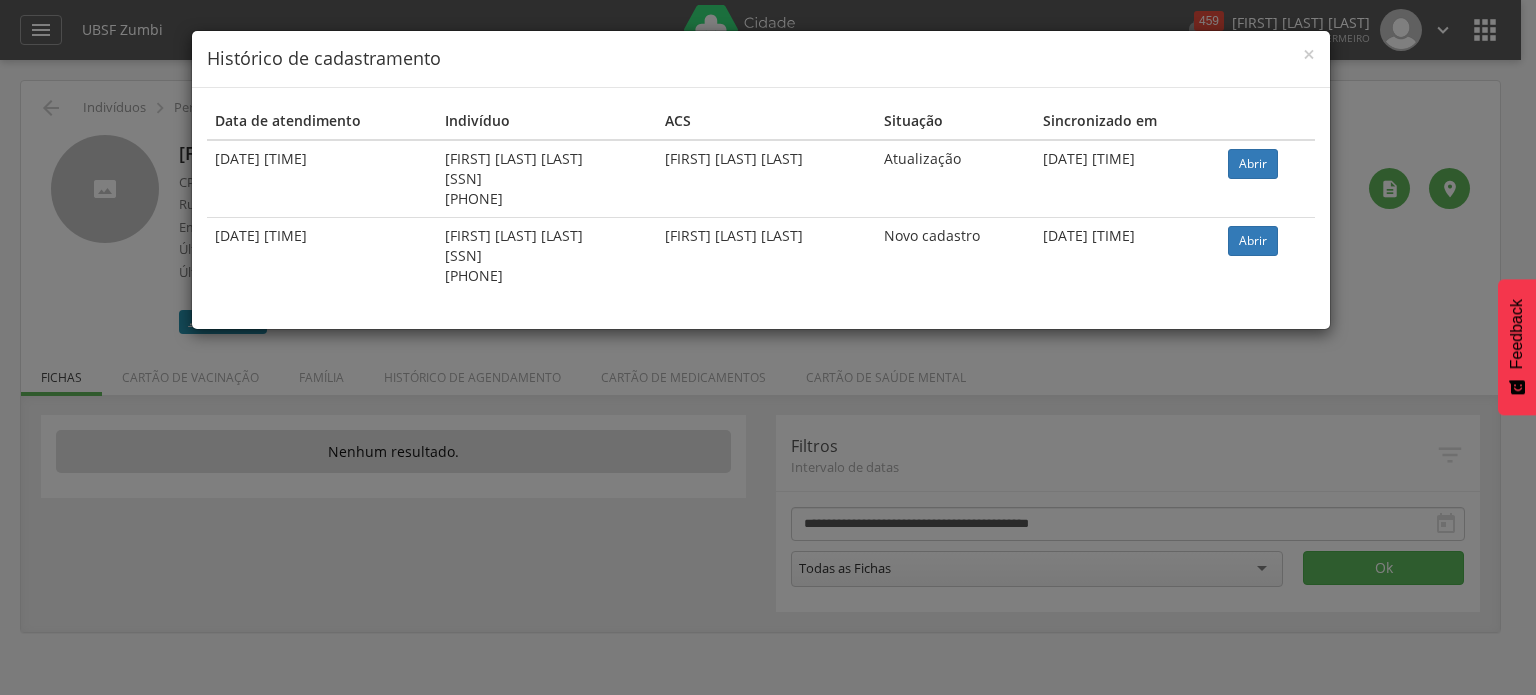 drag, startPoint x: 413, startPoint y: 196, endPoint x: 548, endPoint y: 197, distance: 135.00371 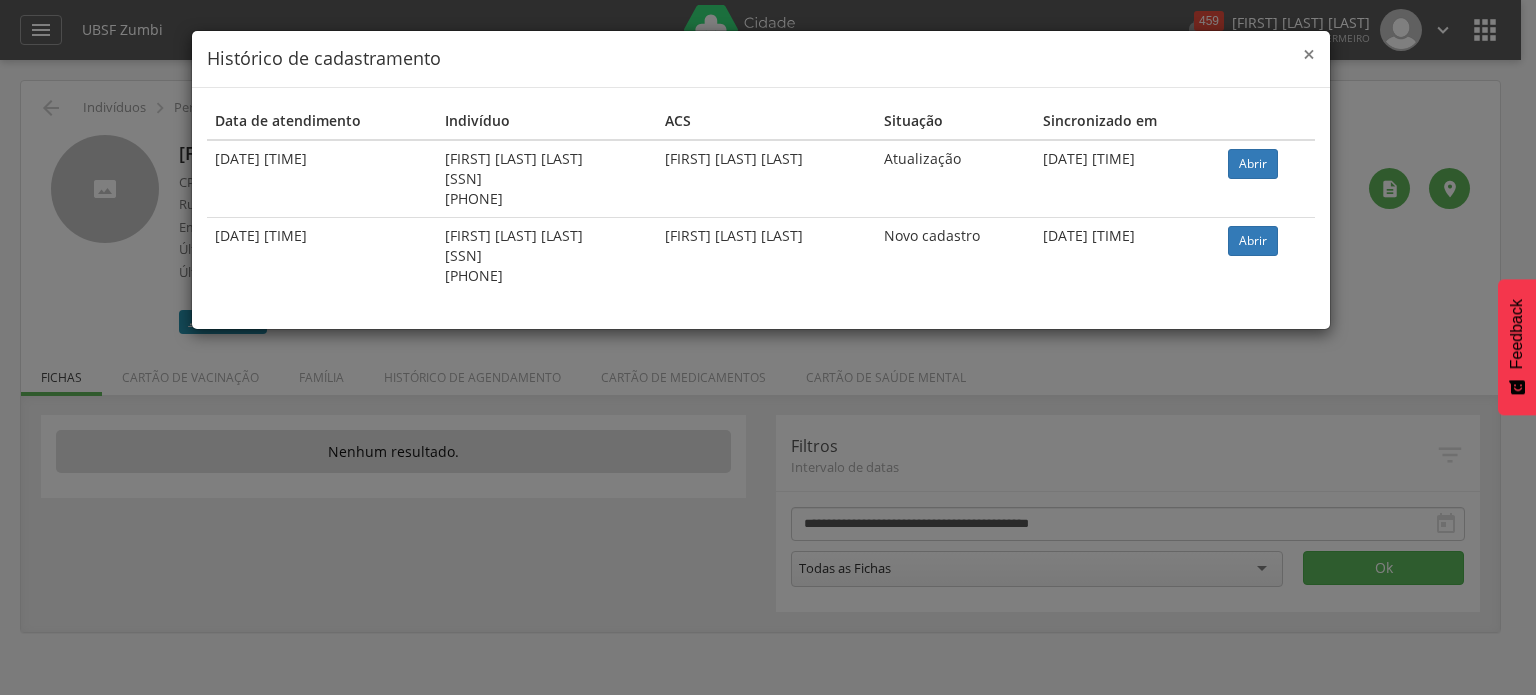 click on "×" at bounding box center [1309, 54] 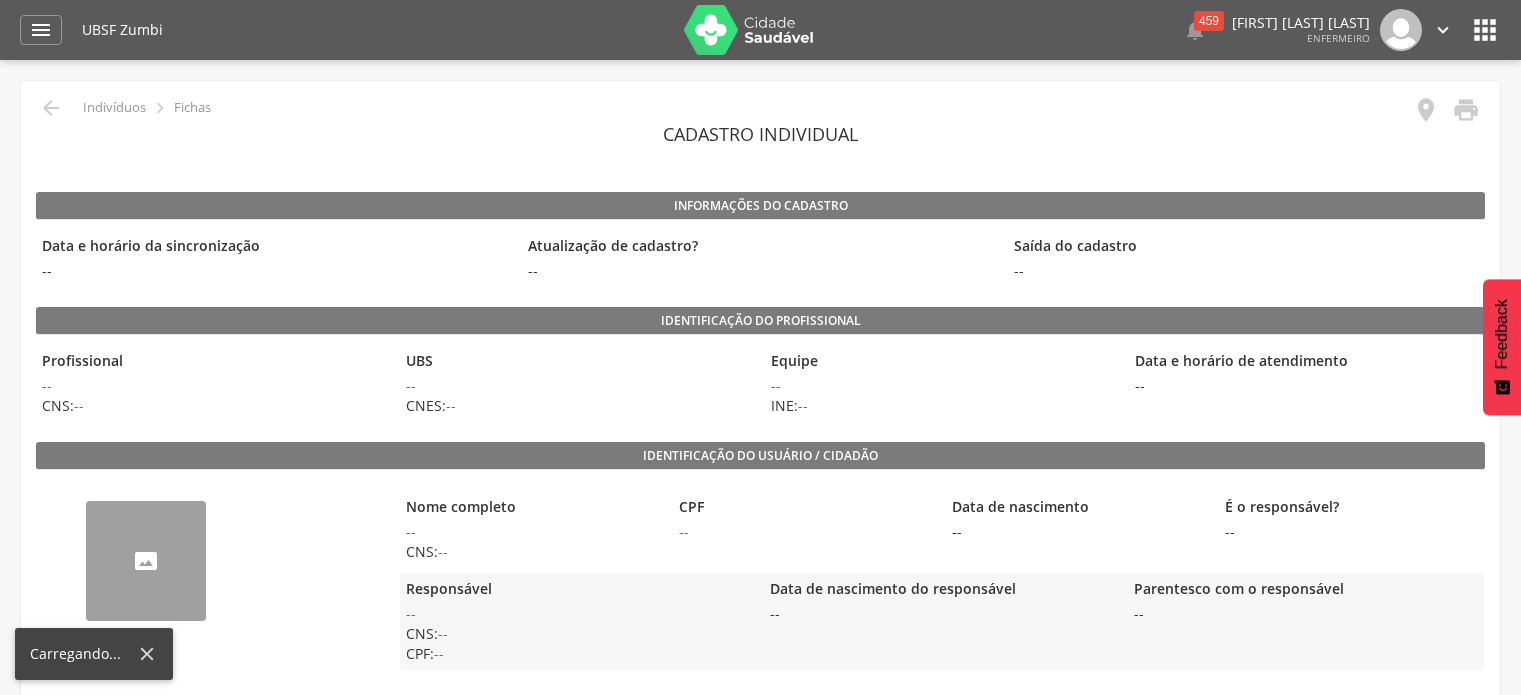 scroll, scrollTop: 0, scrollLeft: 0, axis: both 